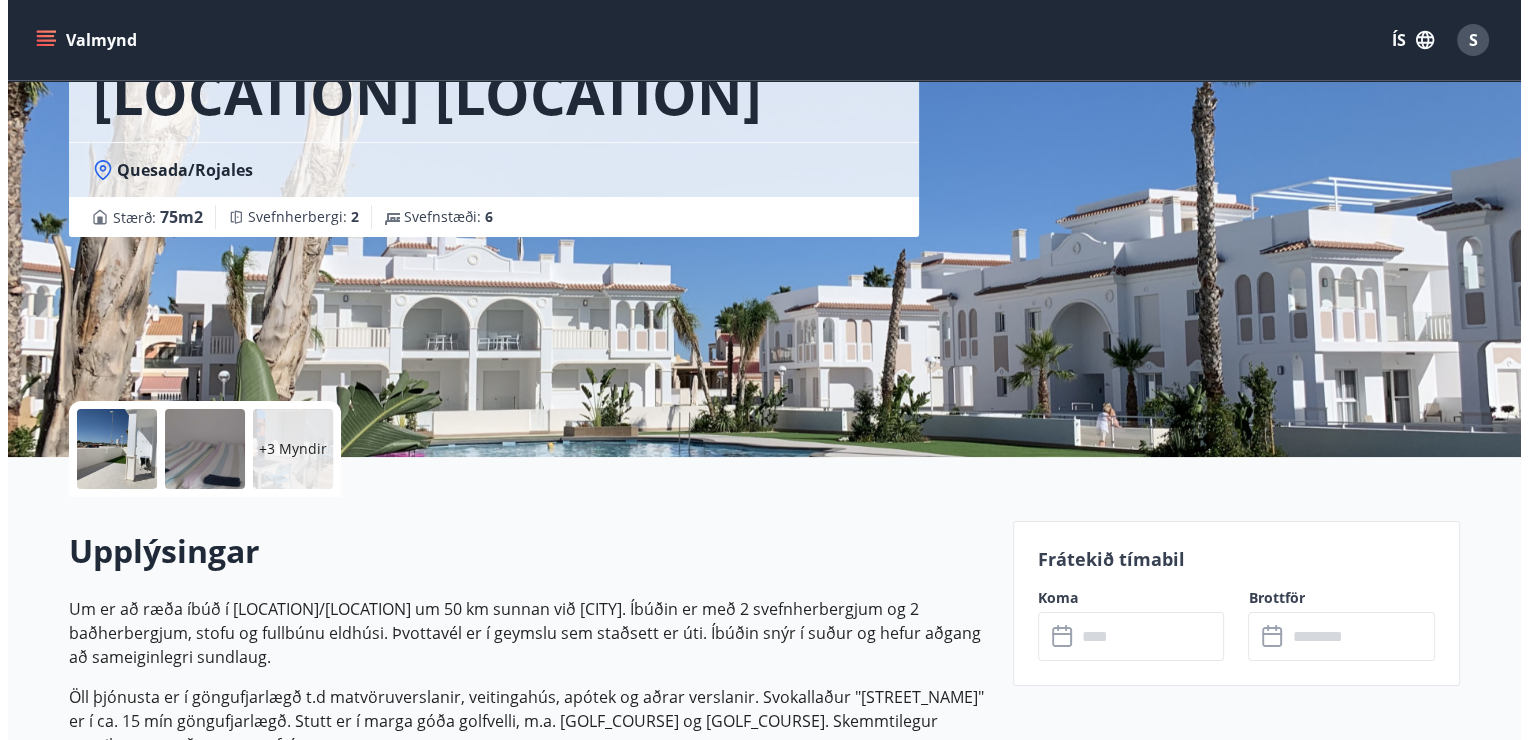 scroll, scrollTop: 0, scrollLeft: 0, axis: both 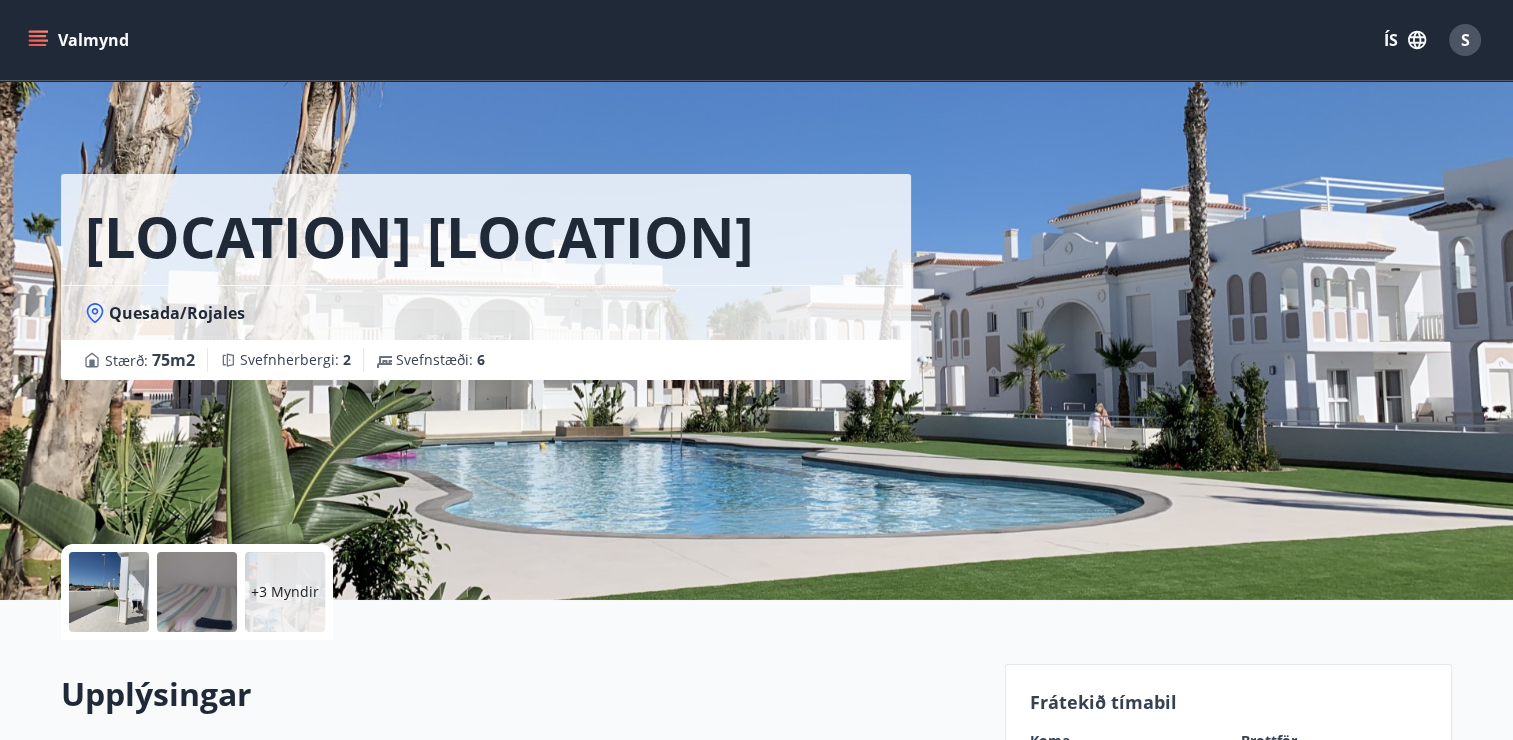 click on "+3 Myndir" at bounding box center [285, 592] 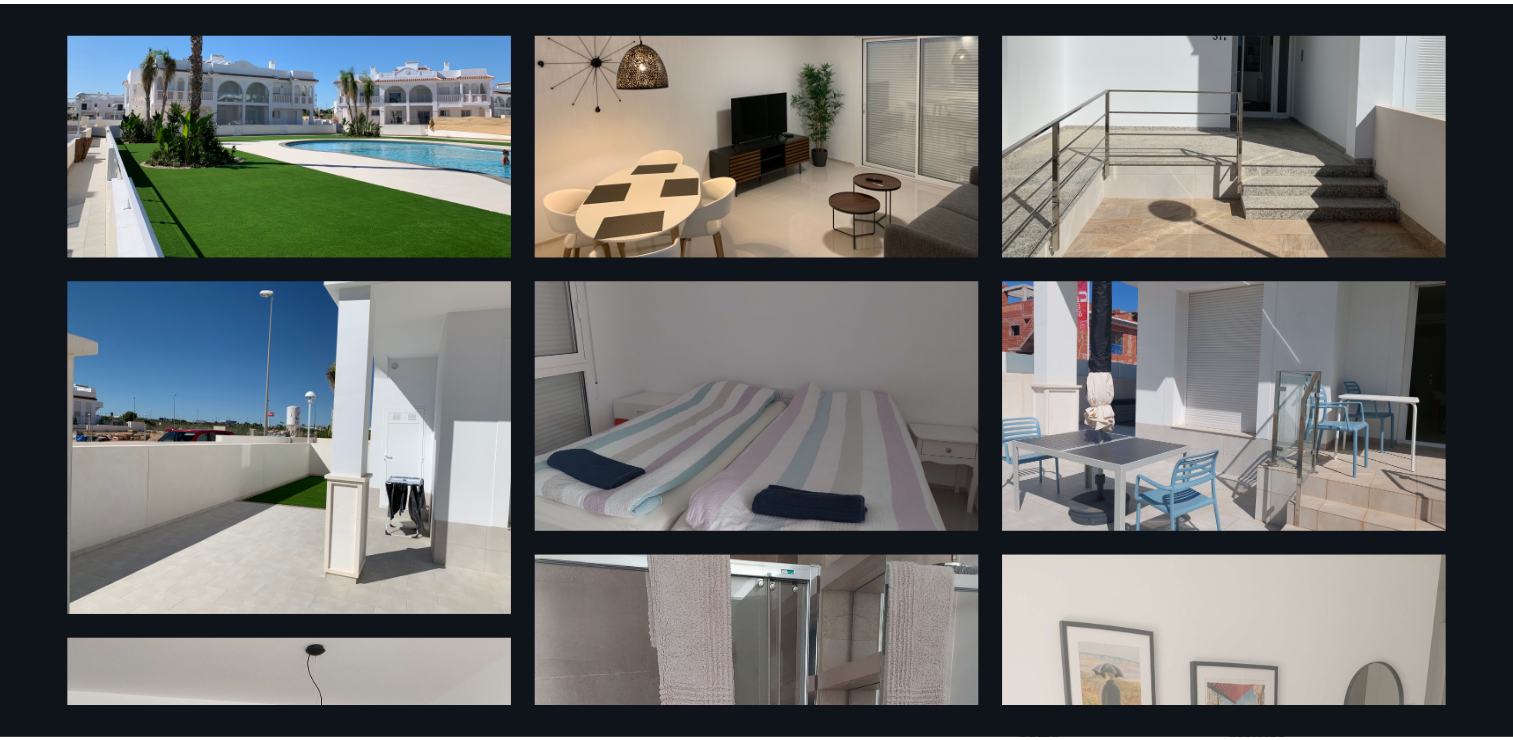 scroll, scrollTop: 0, scrollLeft: 0, axis: both 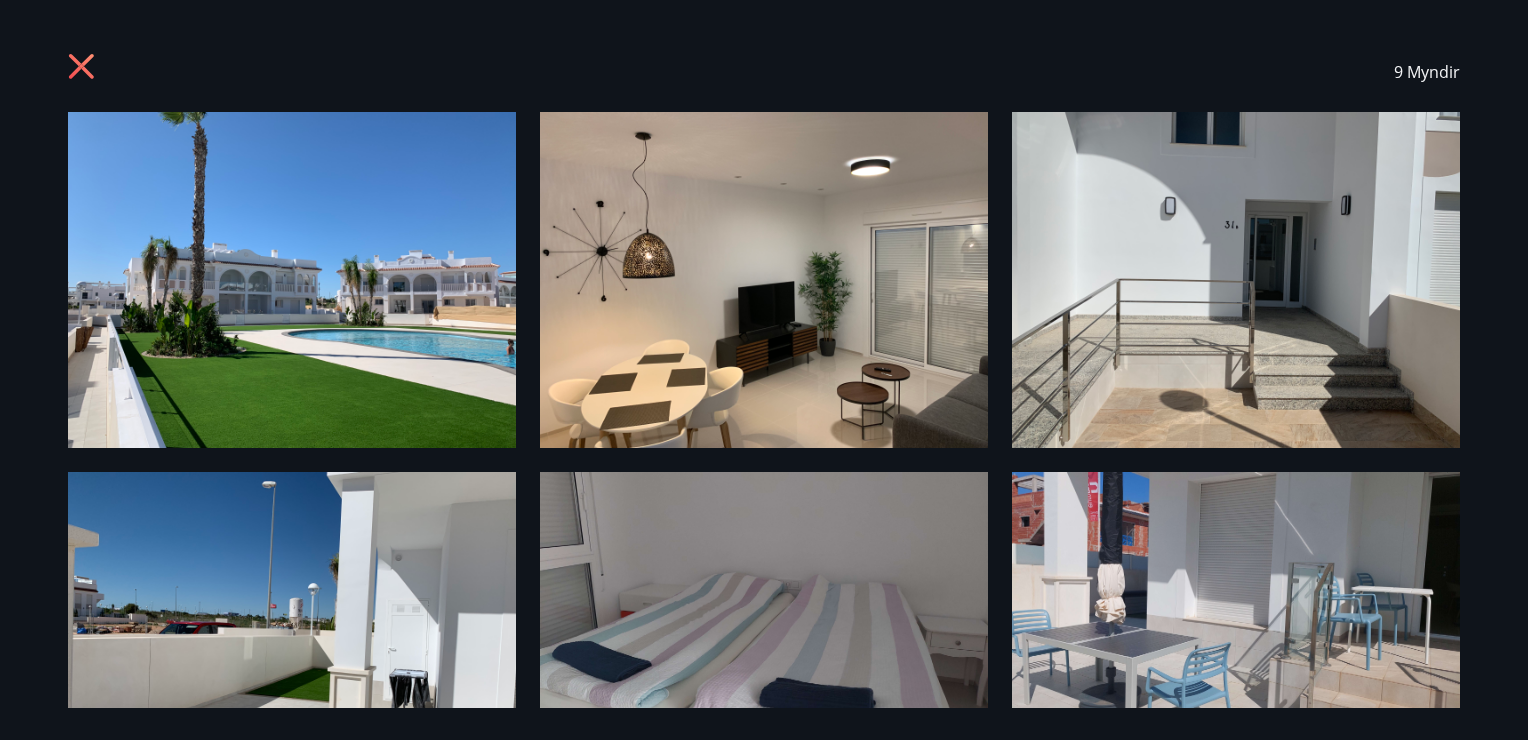 click 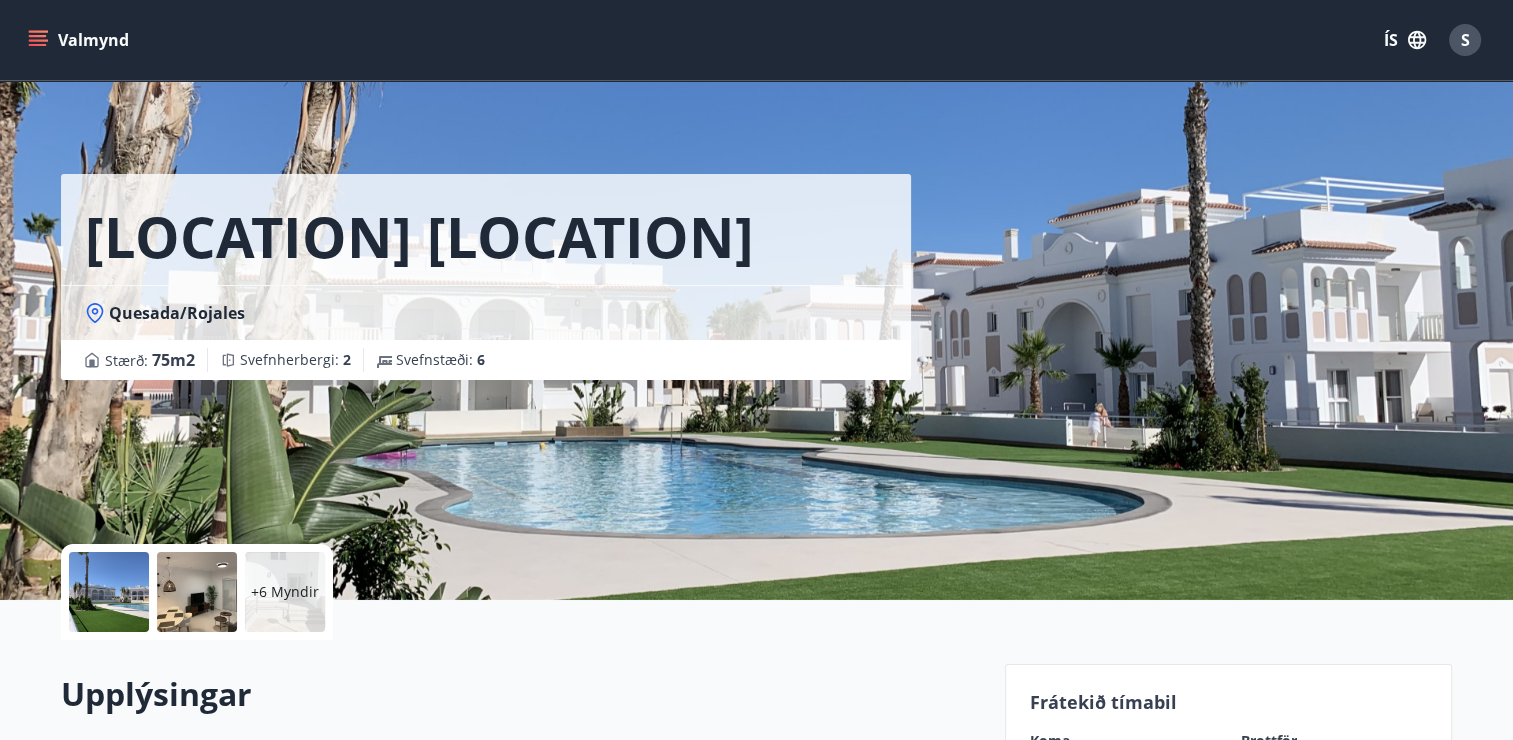 click on "Valmynd" at bounding box center (80, 40) 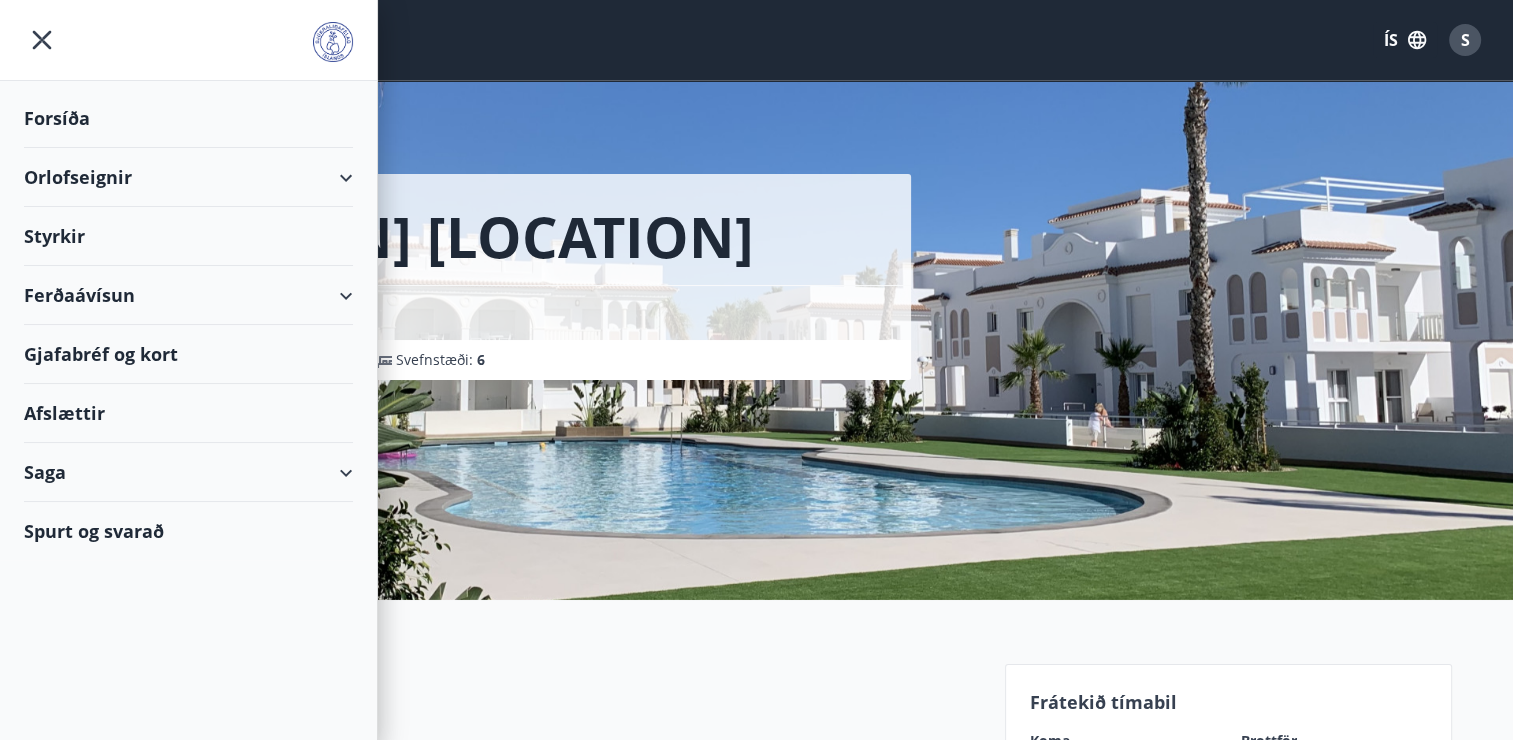 click on "Orlofseignir" at bounding box center [188, 177] 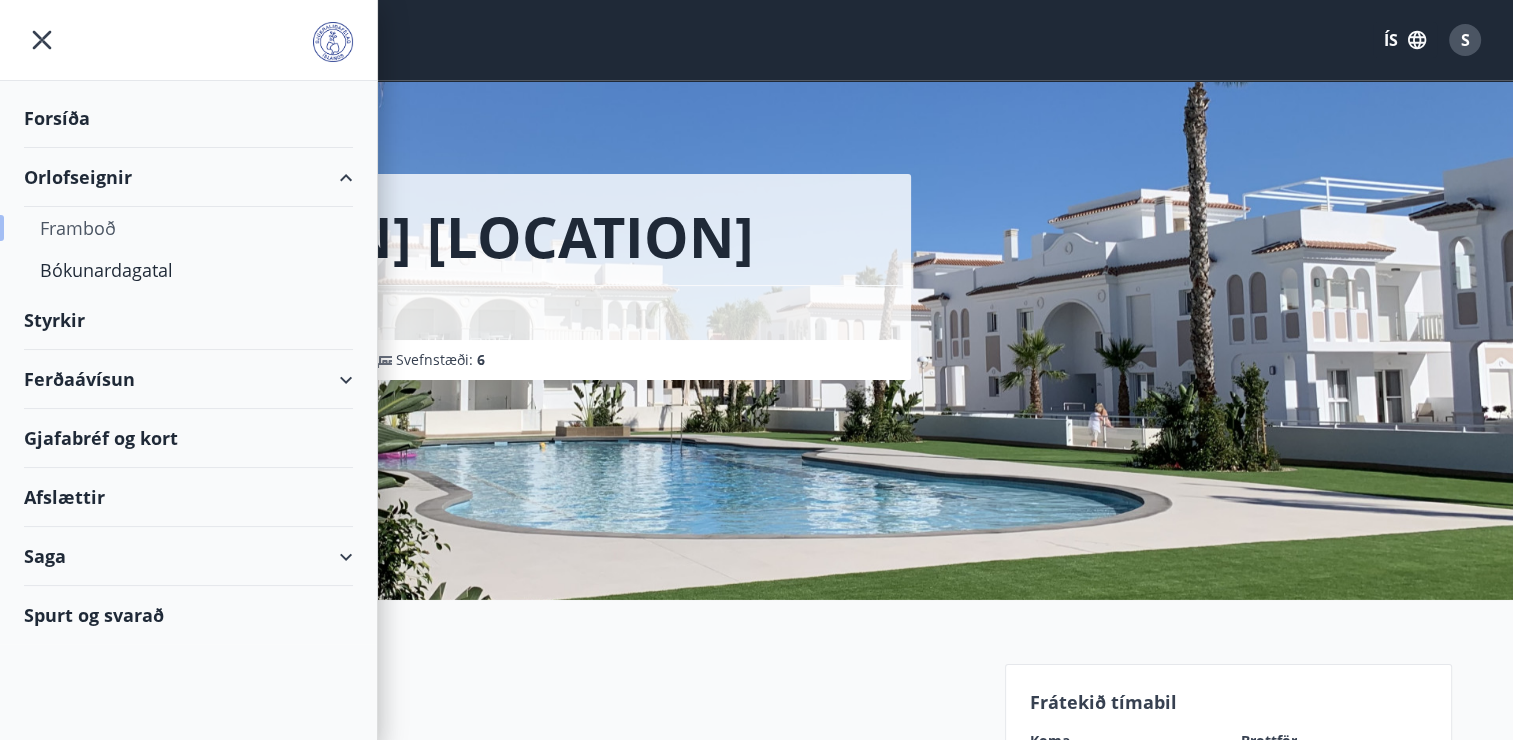 click on "Framboð" at bounding box center (188, 228) 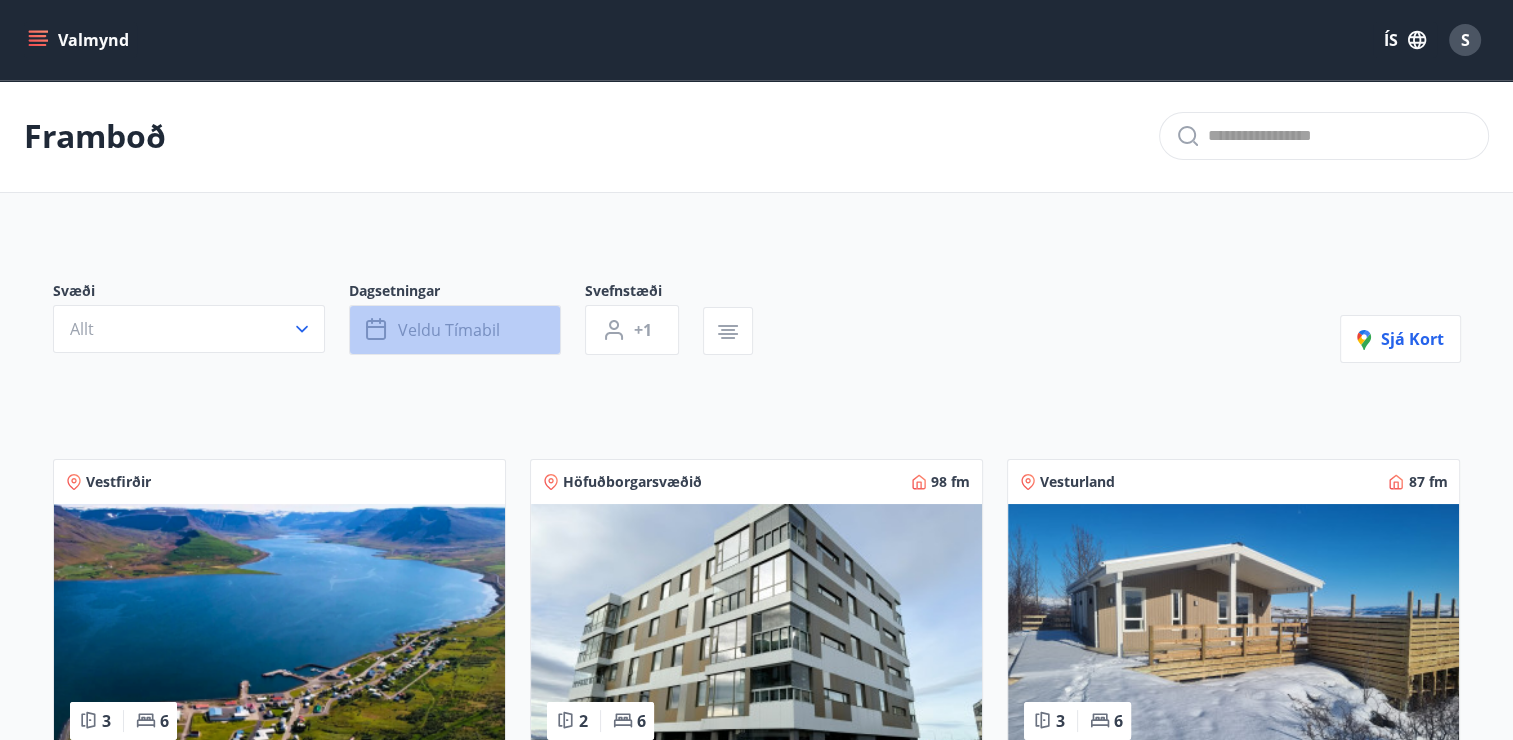 click on "Veldu tímabil" at bounding box center [449, 330] 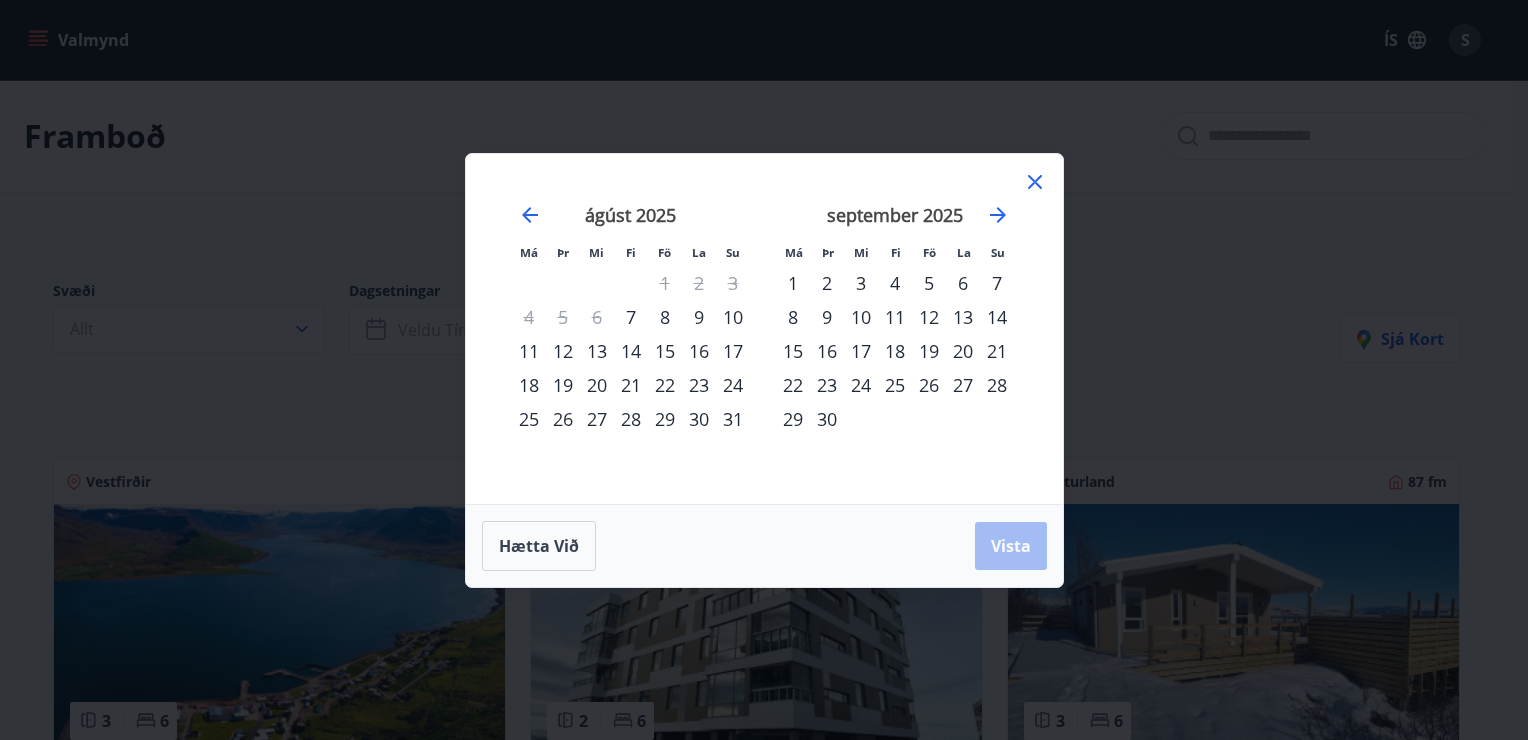 click on "13" at bounding box center (597, 351) 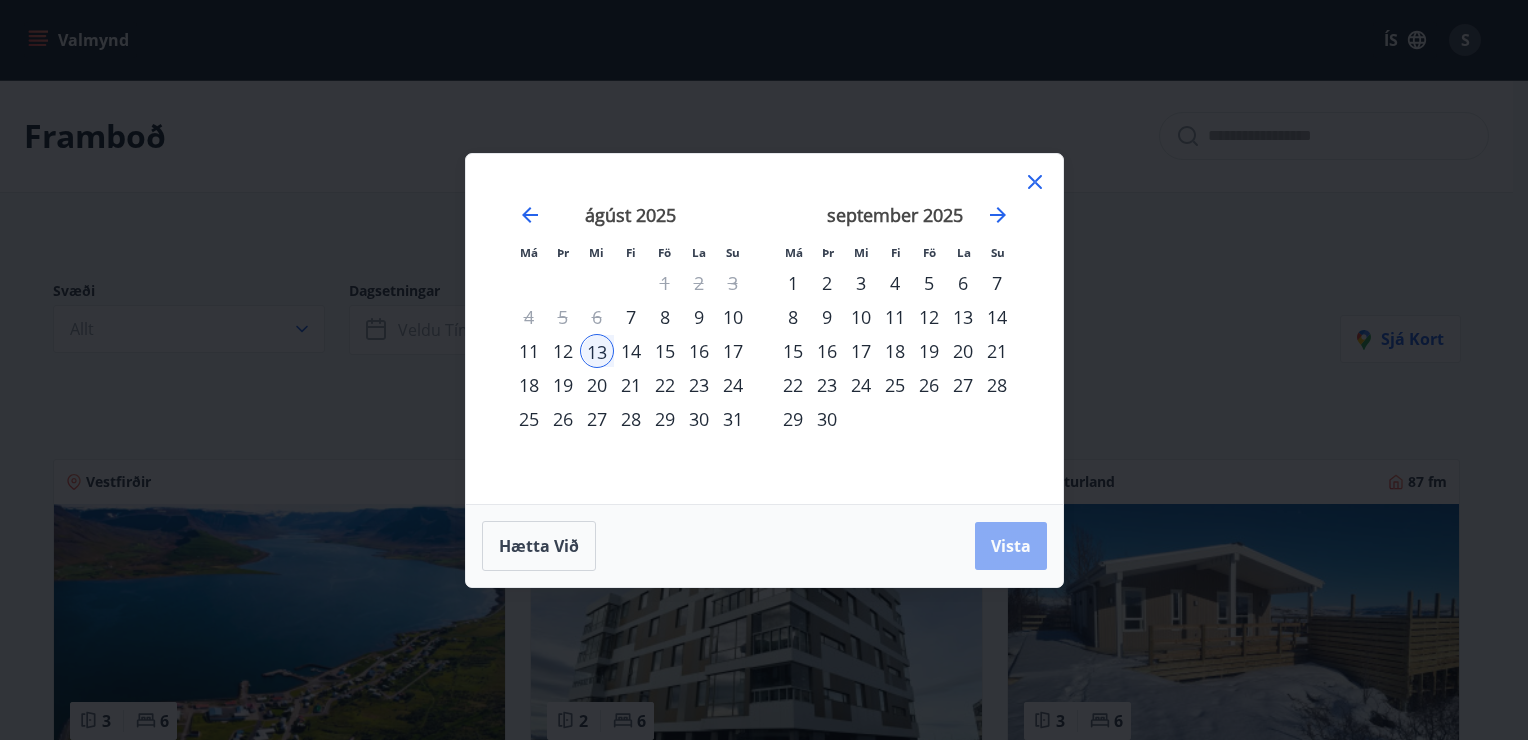 click on "Vista" at bounding box center [1011, 546] 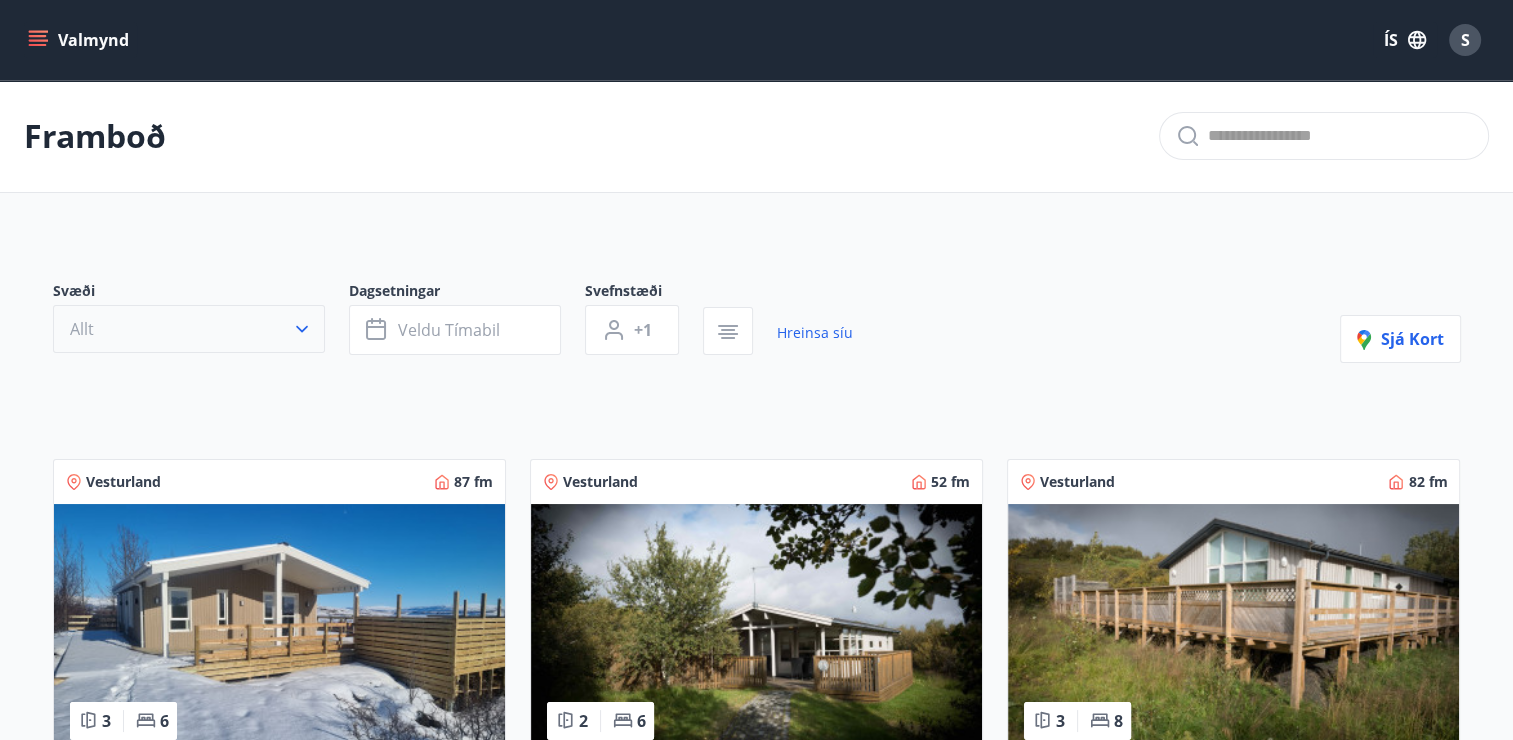 click on "Allt" at bounding box center [189, 329] 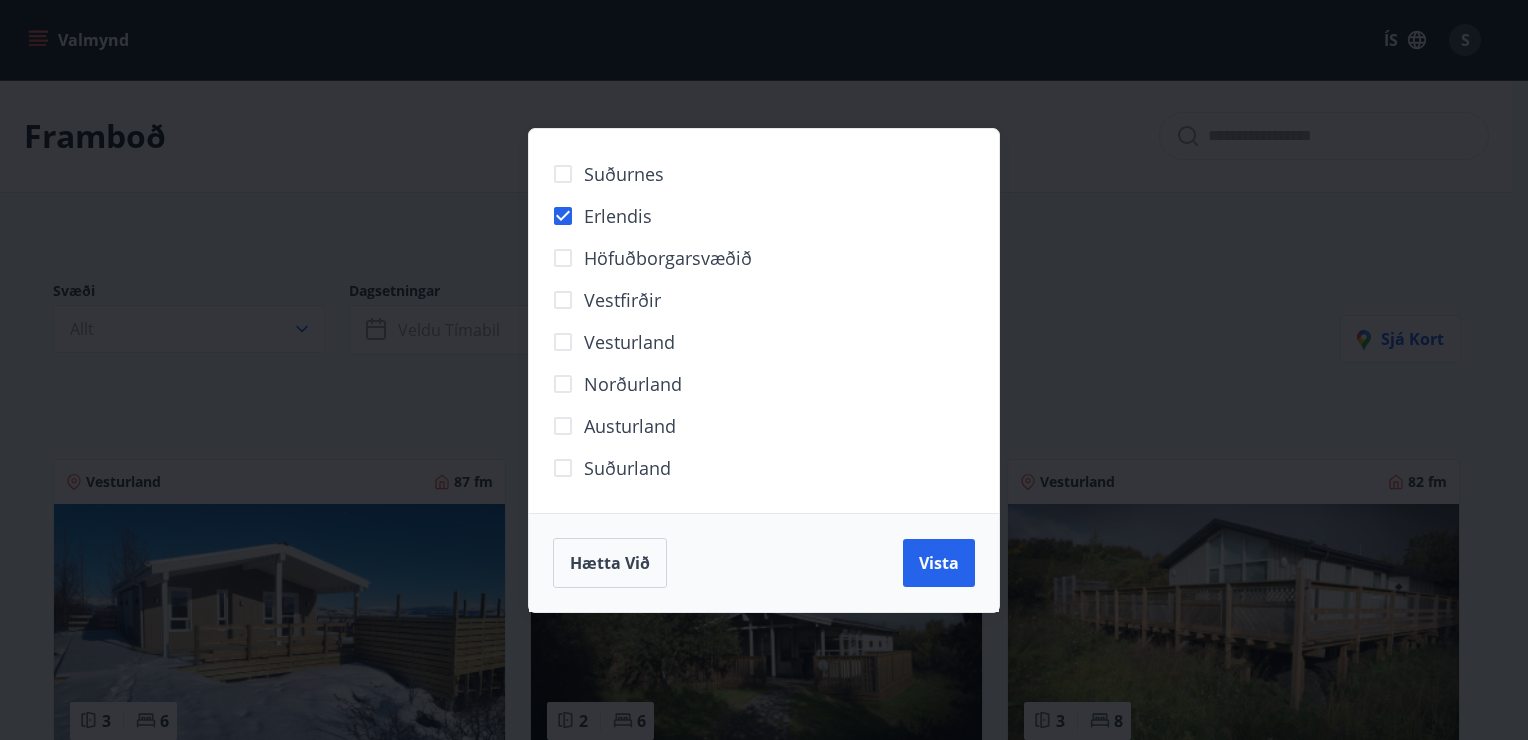 click on "Hætta við Vista" at bounding box center [764, 562] 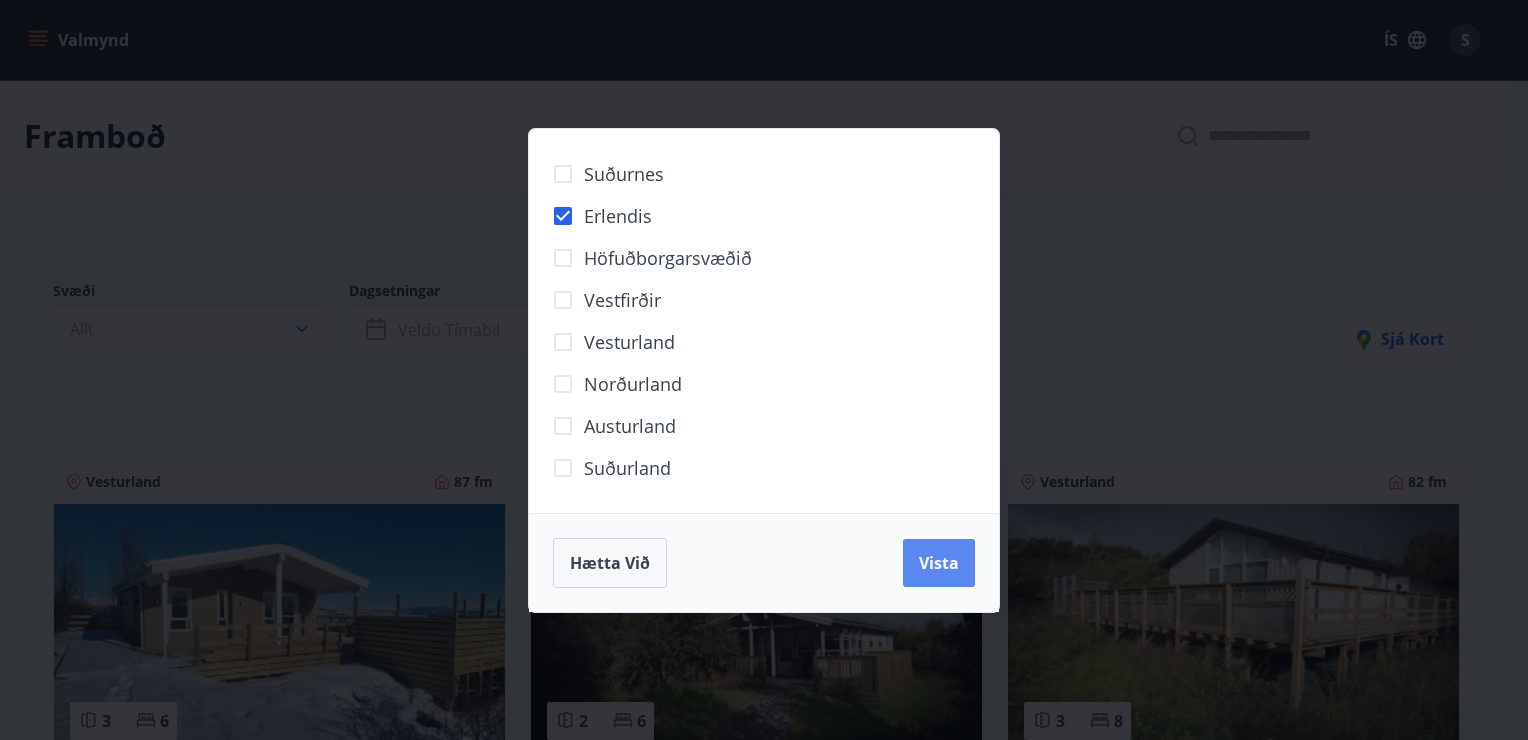 click on "Vista" at bounding box center [939, 563] 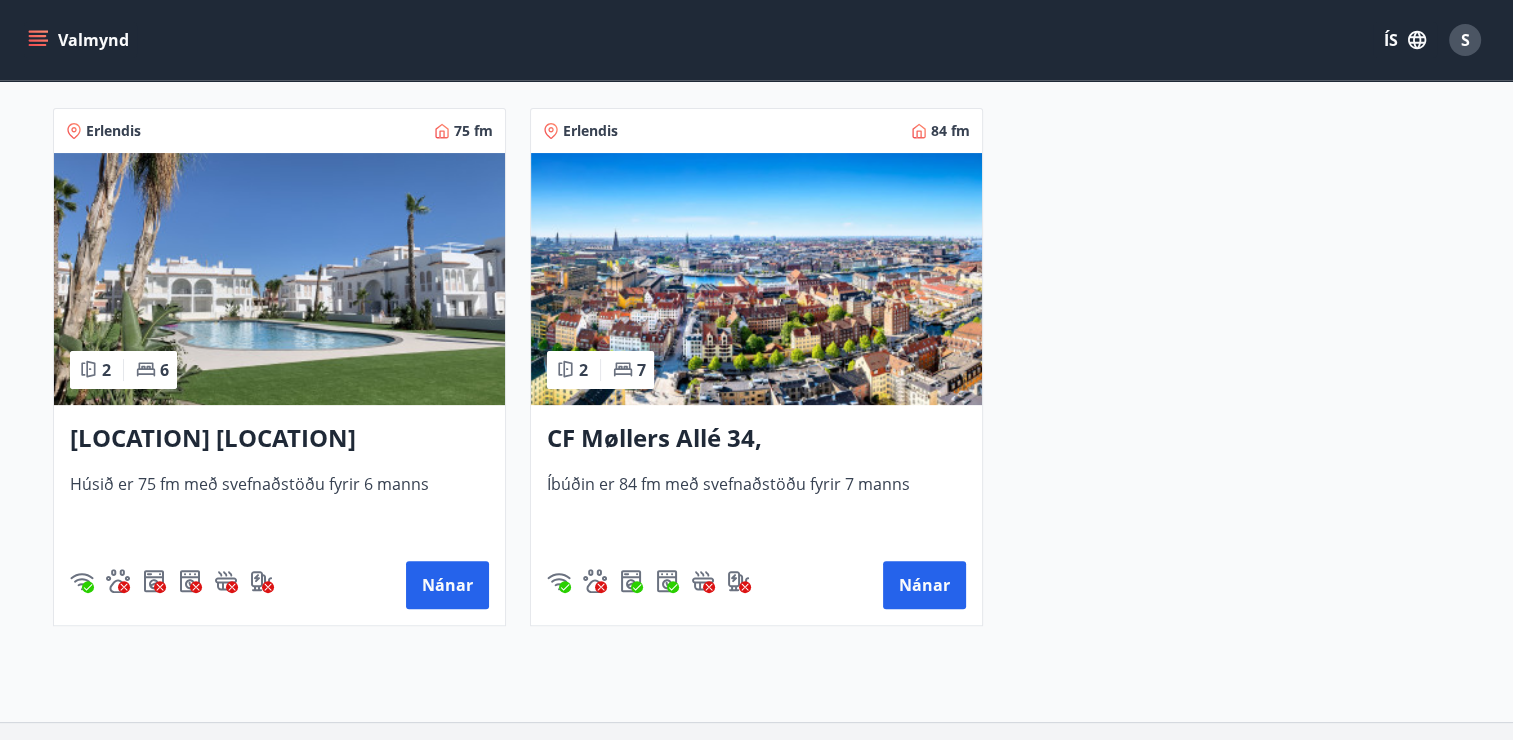scroll, scrollTop: 400, scrollLeft: 0, axis: vertical 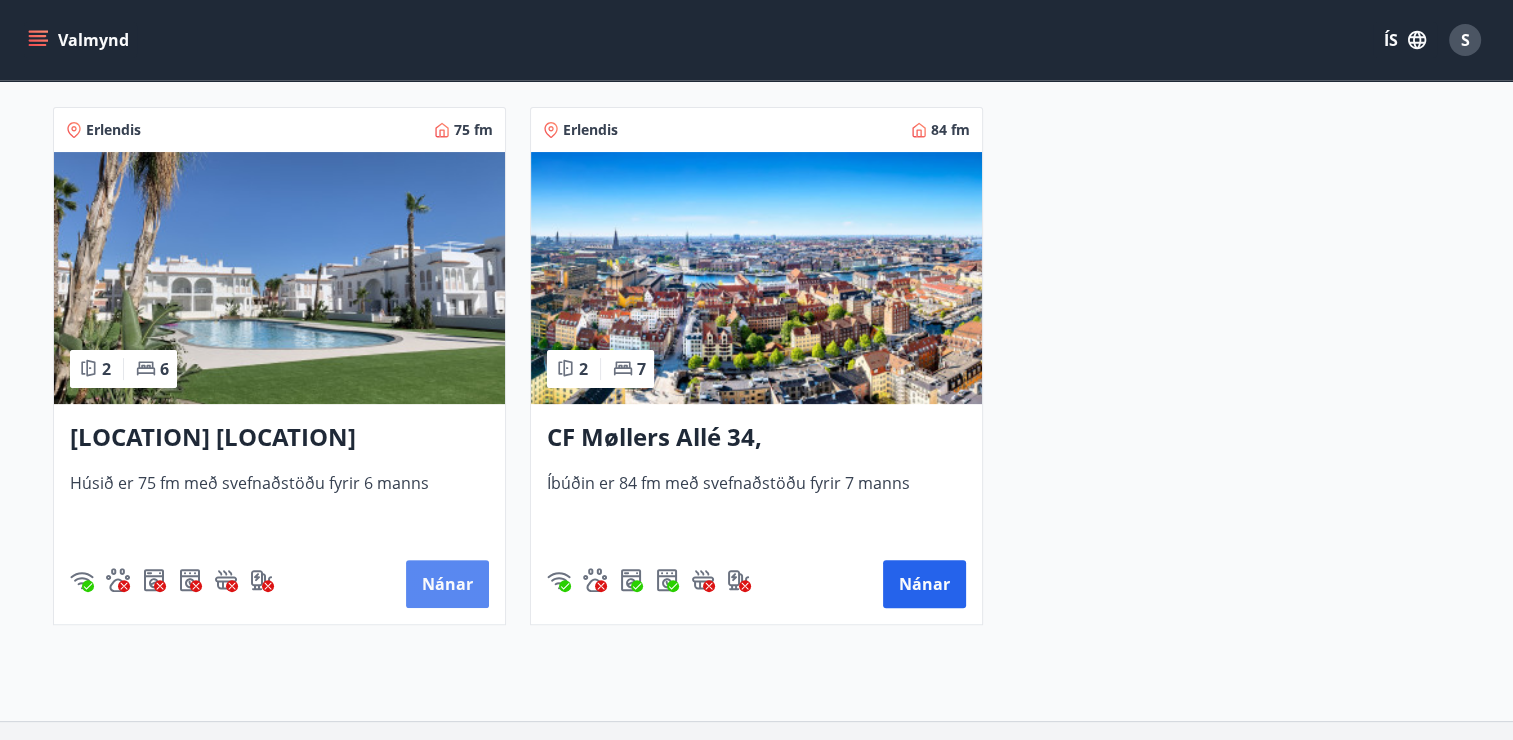 click on "Nánar" at bounding box center (447, 584) 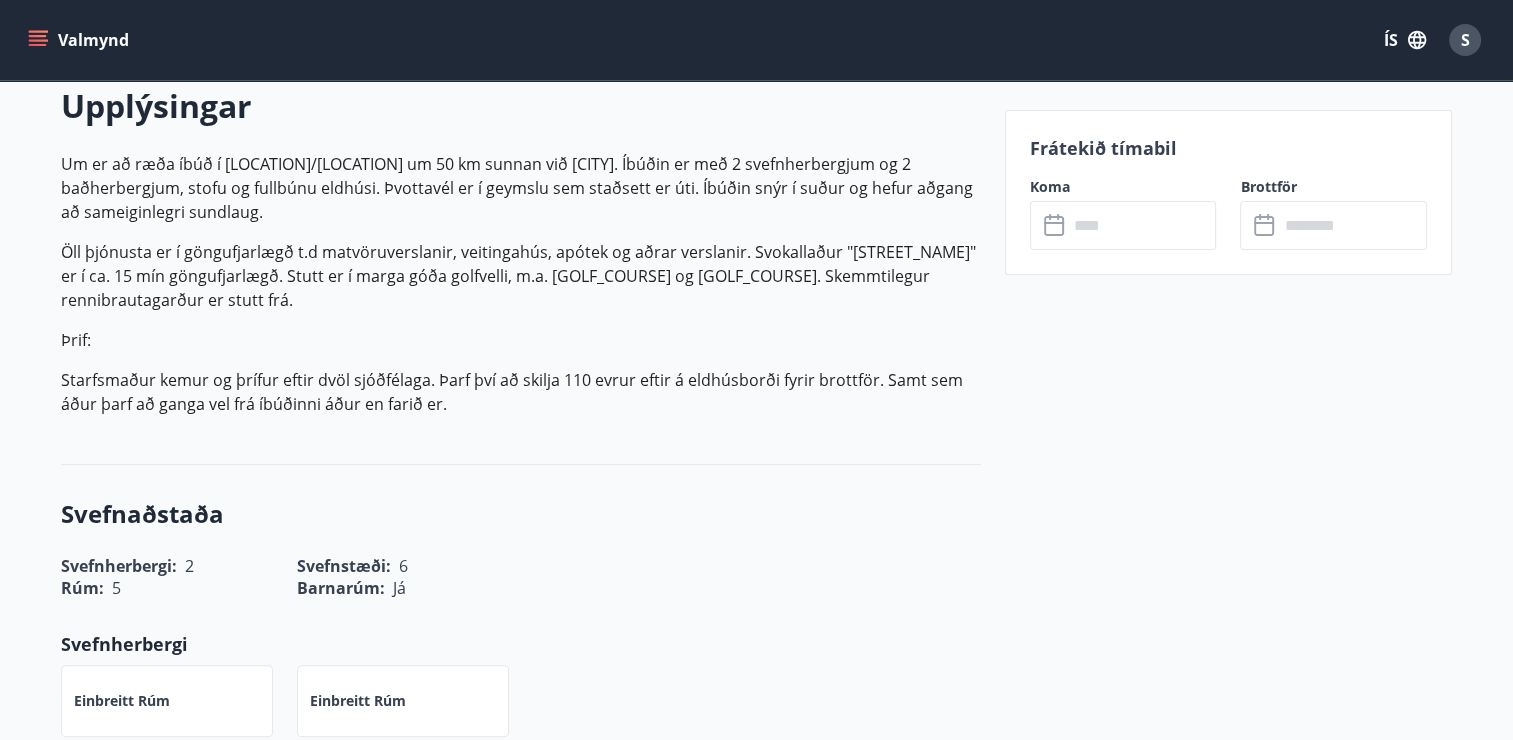 scroll, scrollTop: 600, scrollLeft: 0, axis: vertical 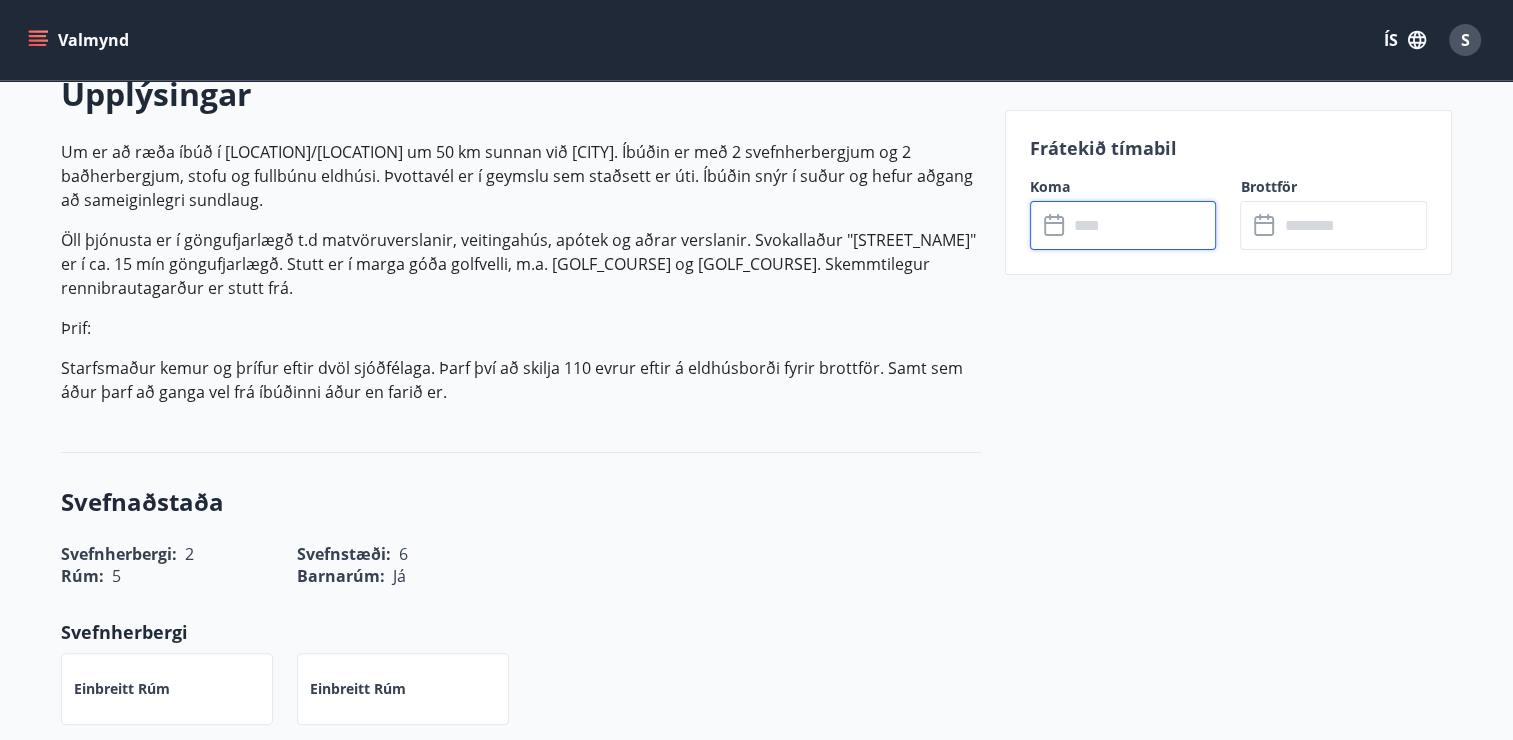 click at bounding box center [1142, 225] 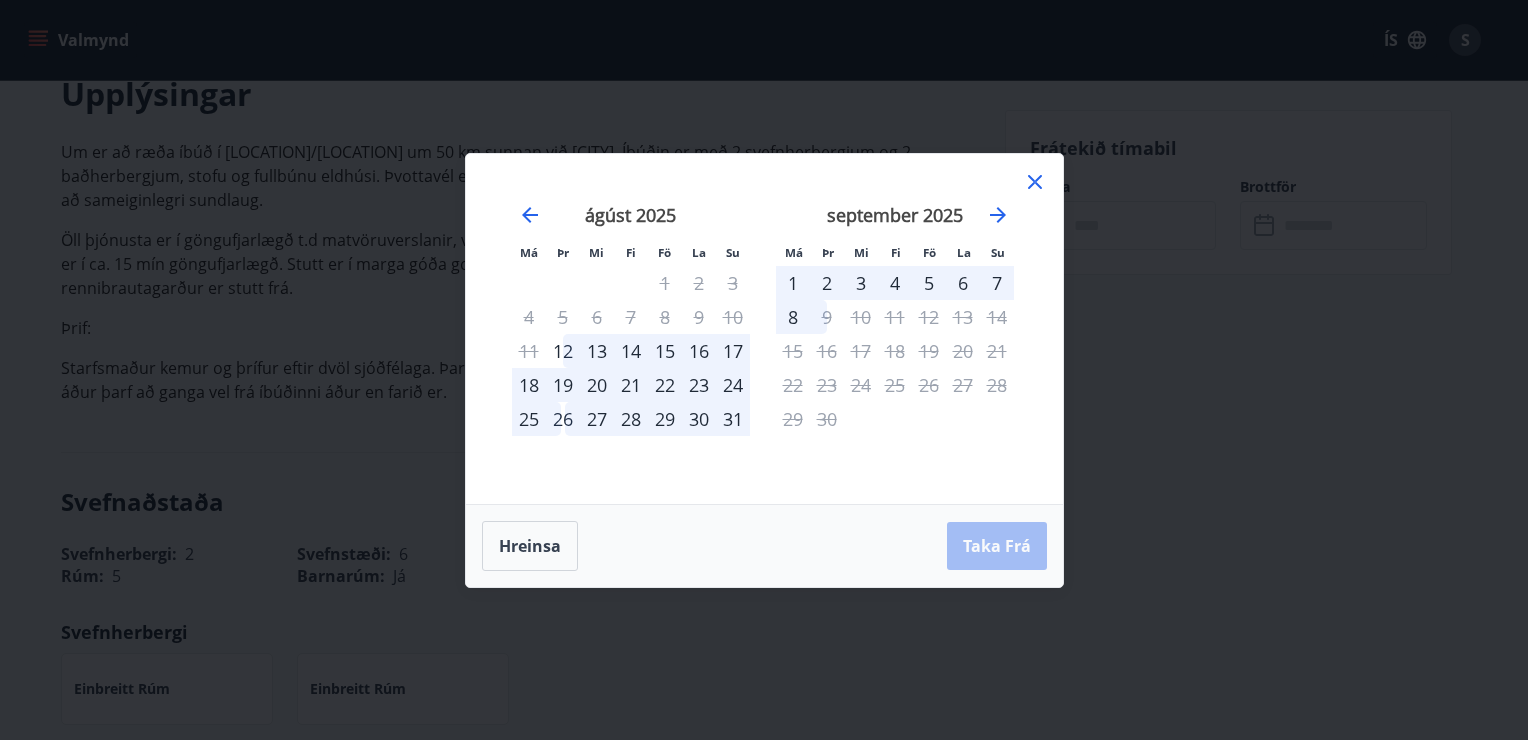 click on "13" at bounding box center (597, 351) 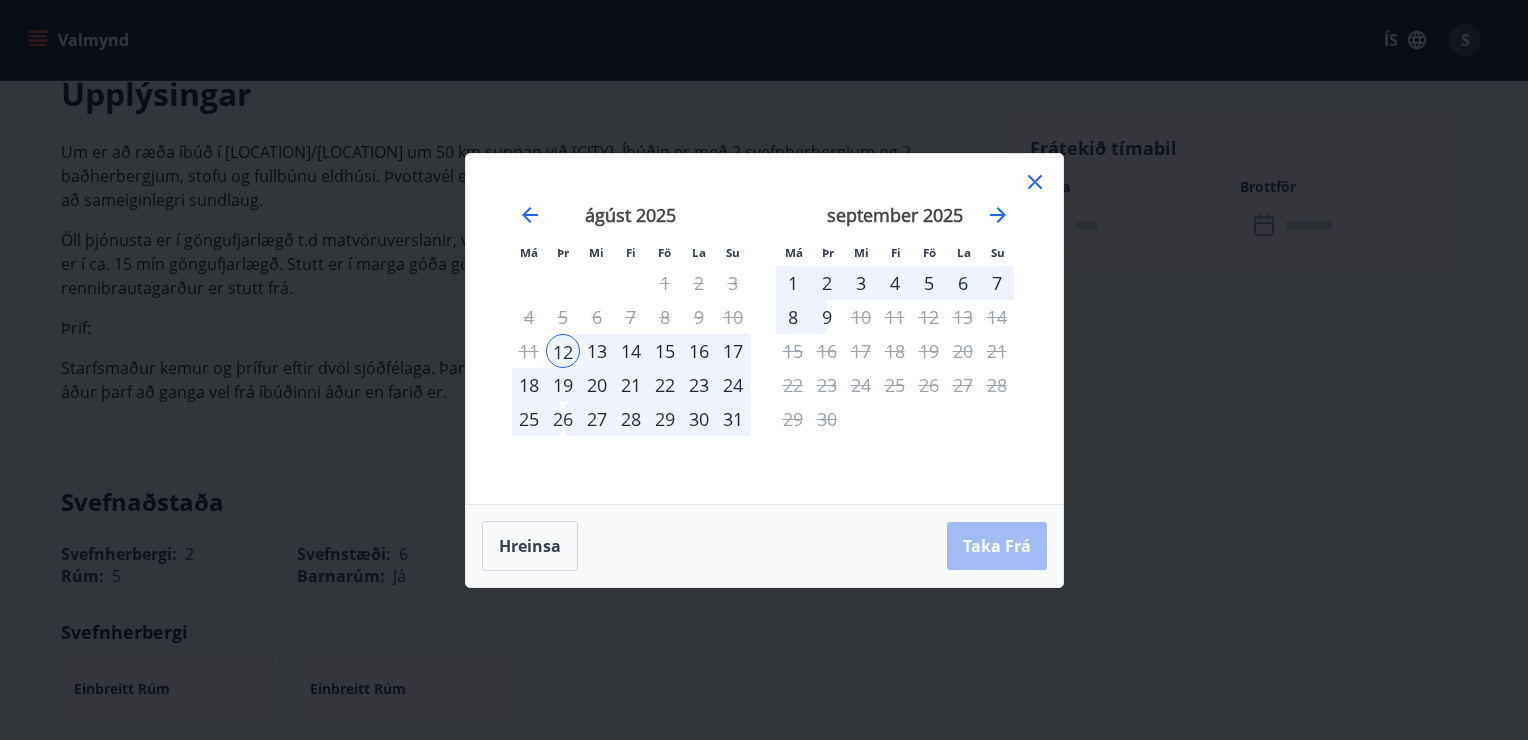 click on "19" at bounding box center (563, 385) 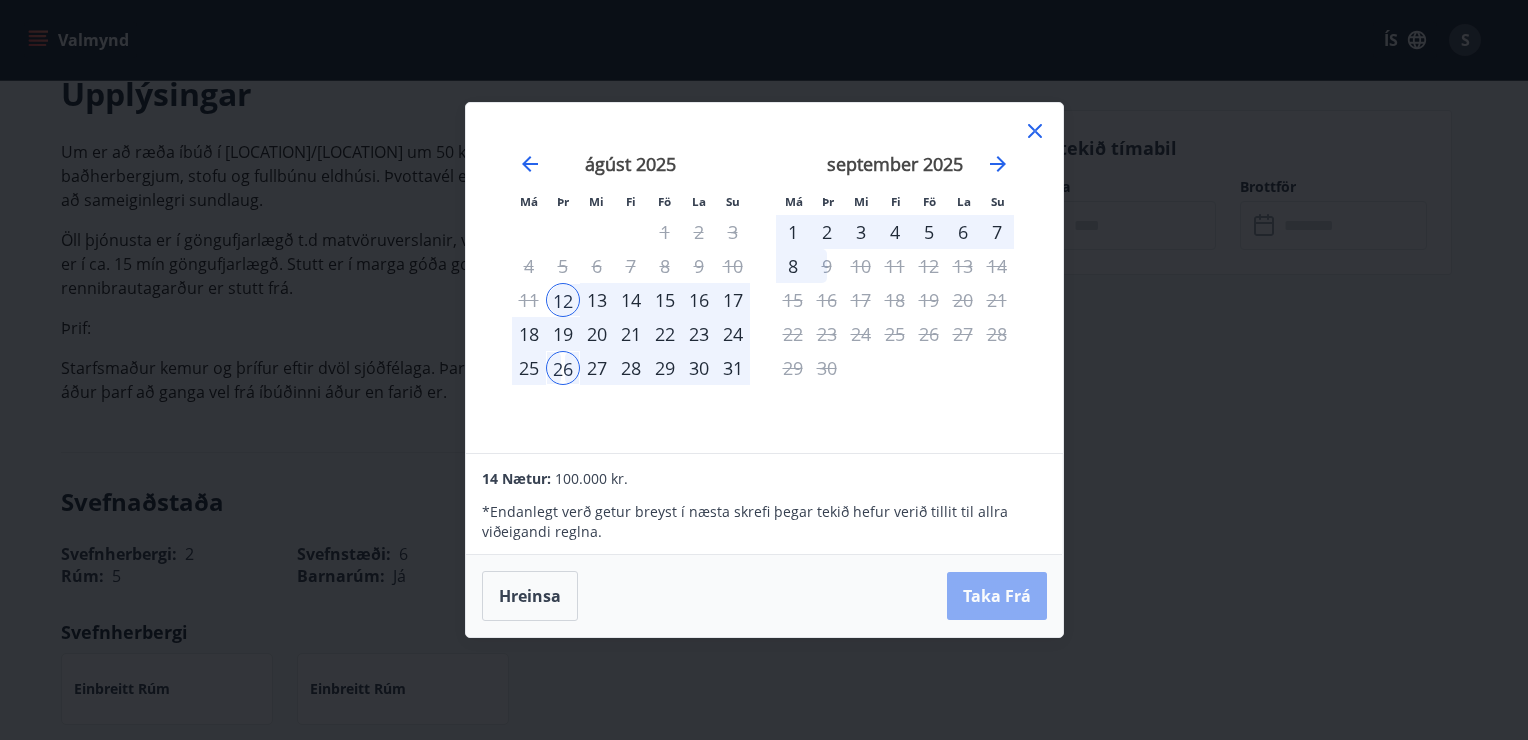 click on "Taka Frá" at bounding box center [997, 596] 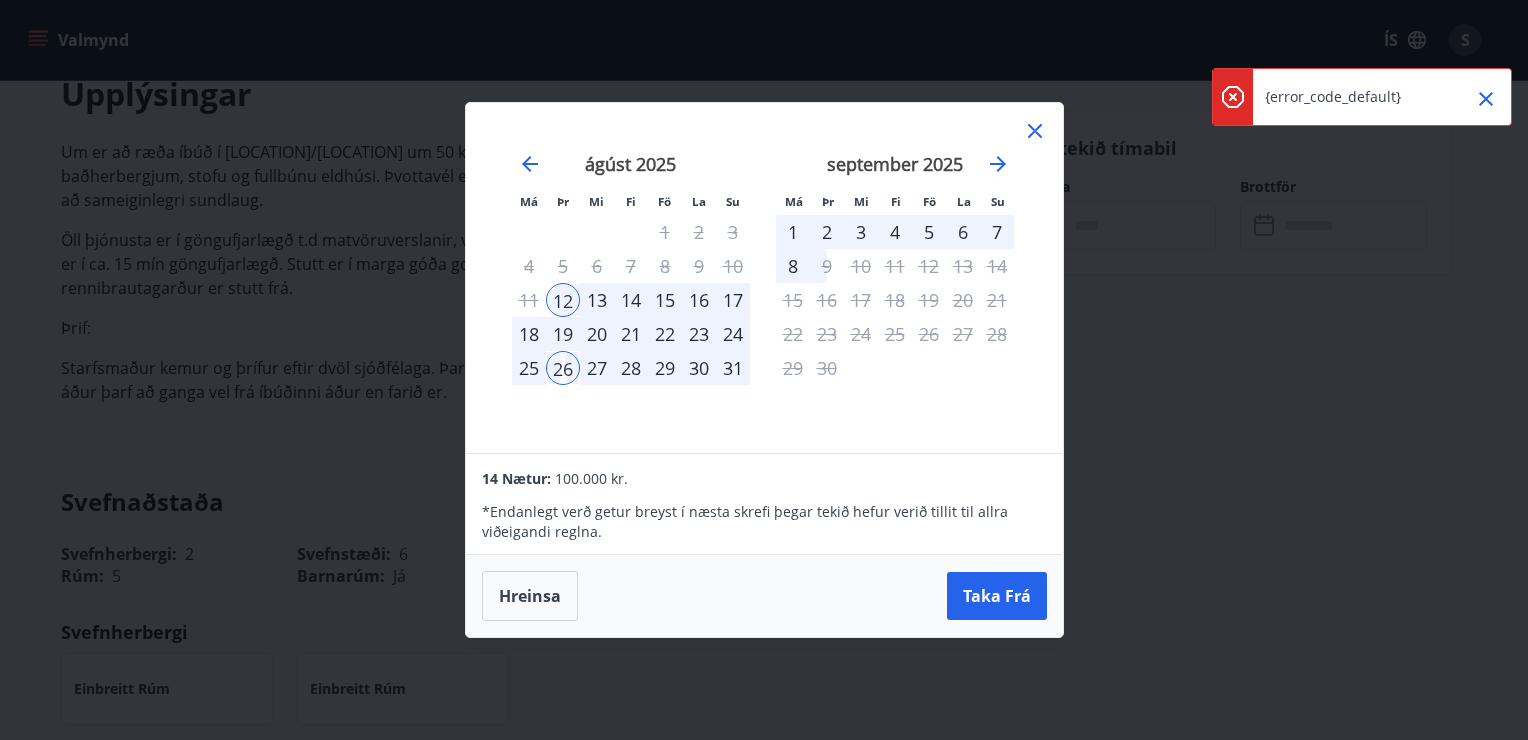 click 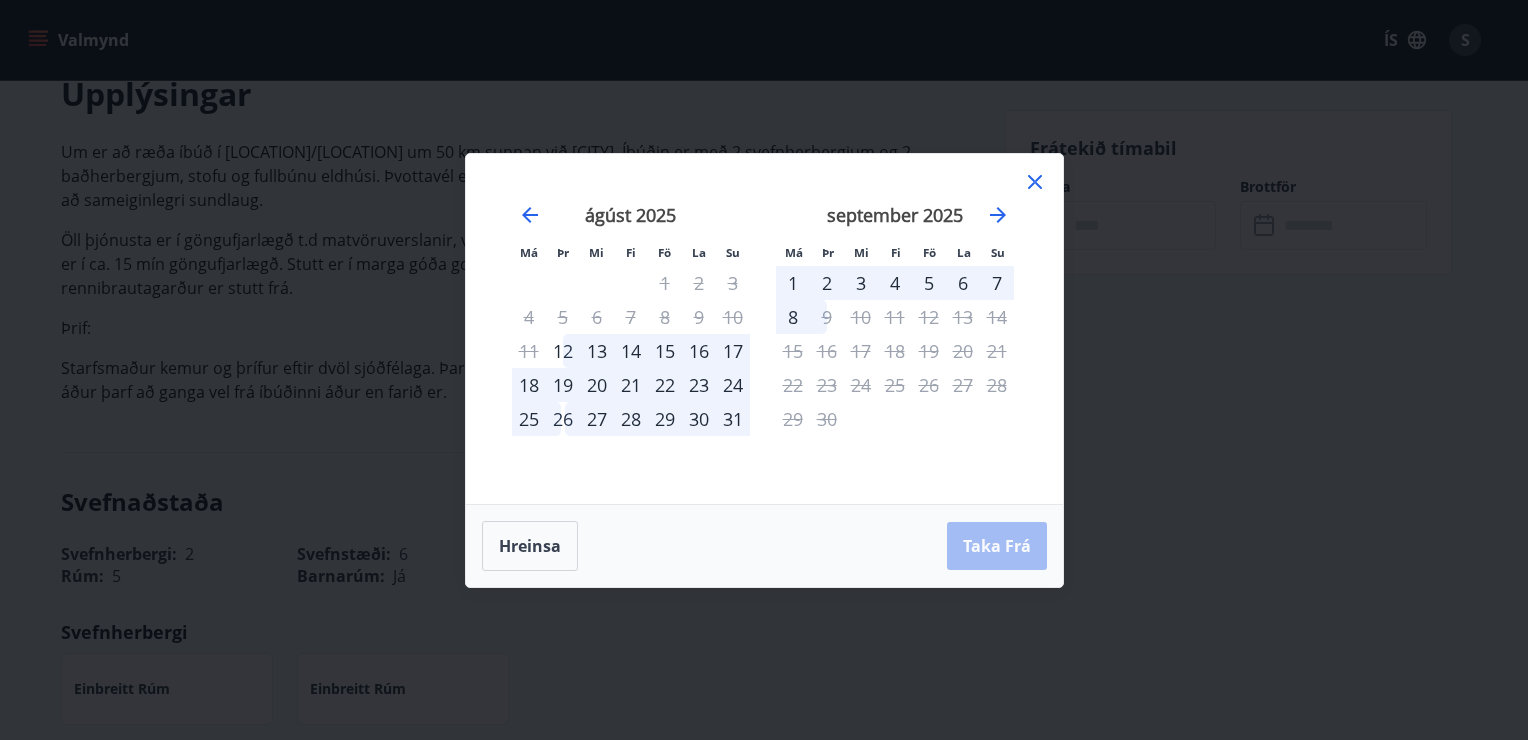 click on "Hreinsa Taka Frá" at bounding box center (764, 546) 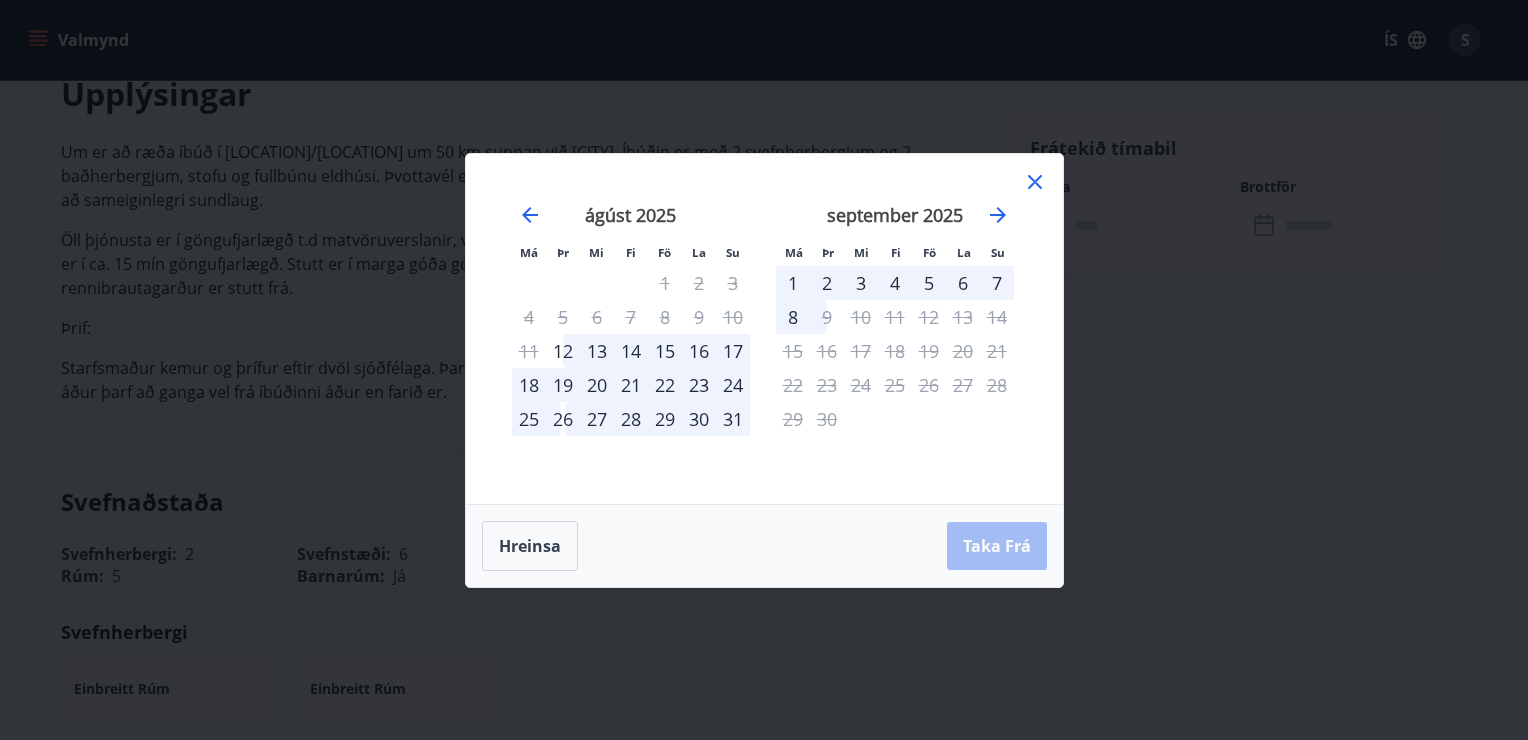 click on "13" at bounding box center (597, 351) 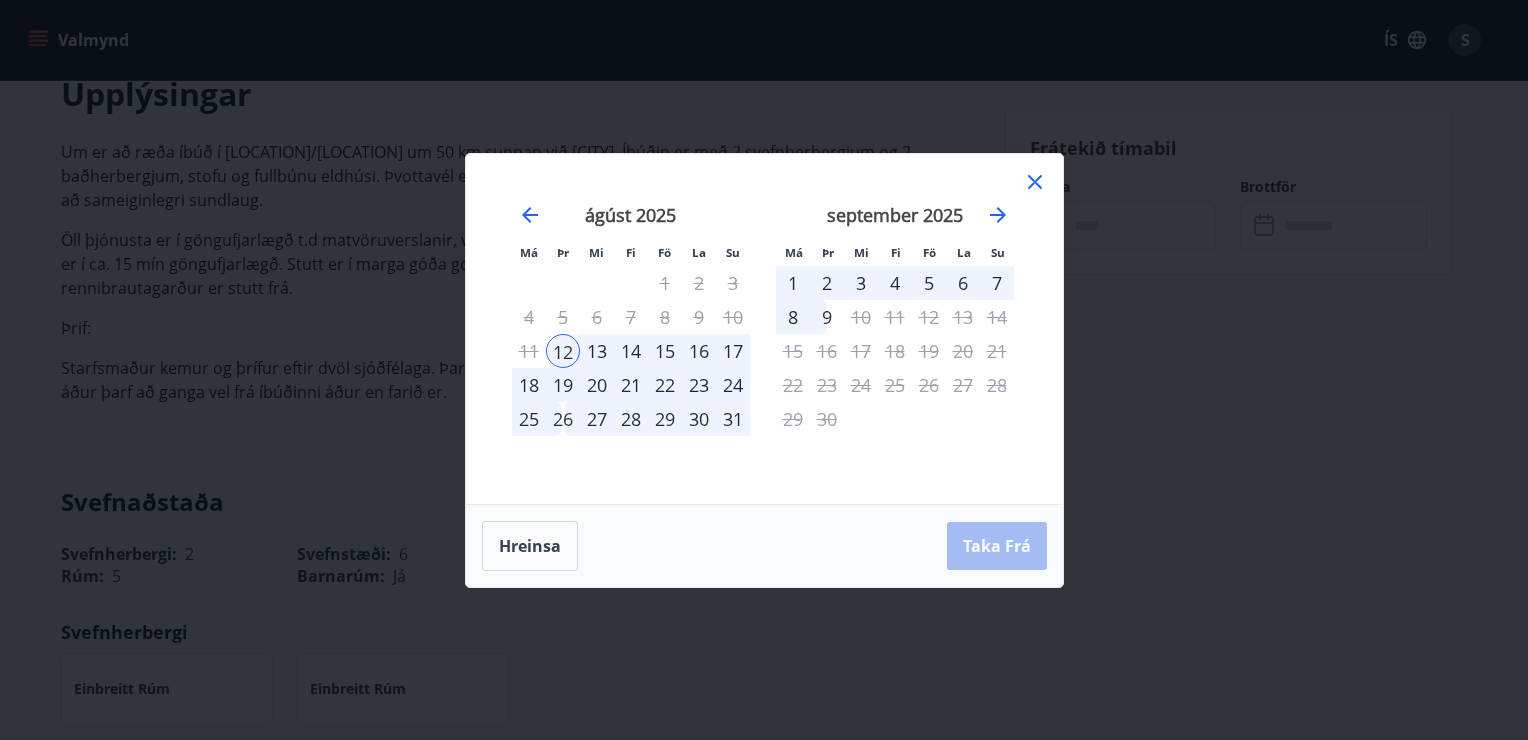 click on "19" at bounding box center [563, 385] 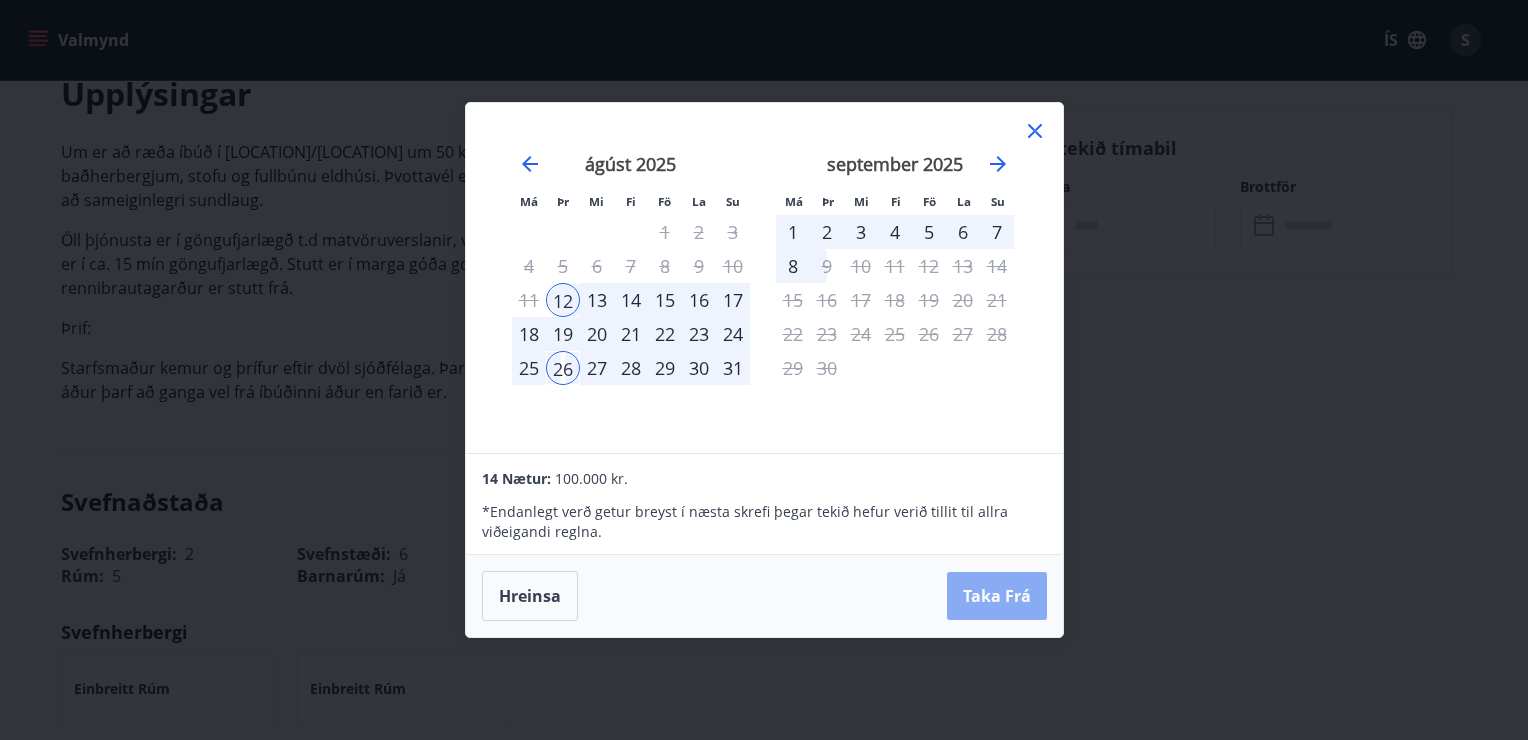 click on "Taka Frá" at bounding box center (997, 596) 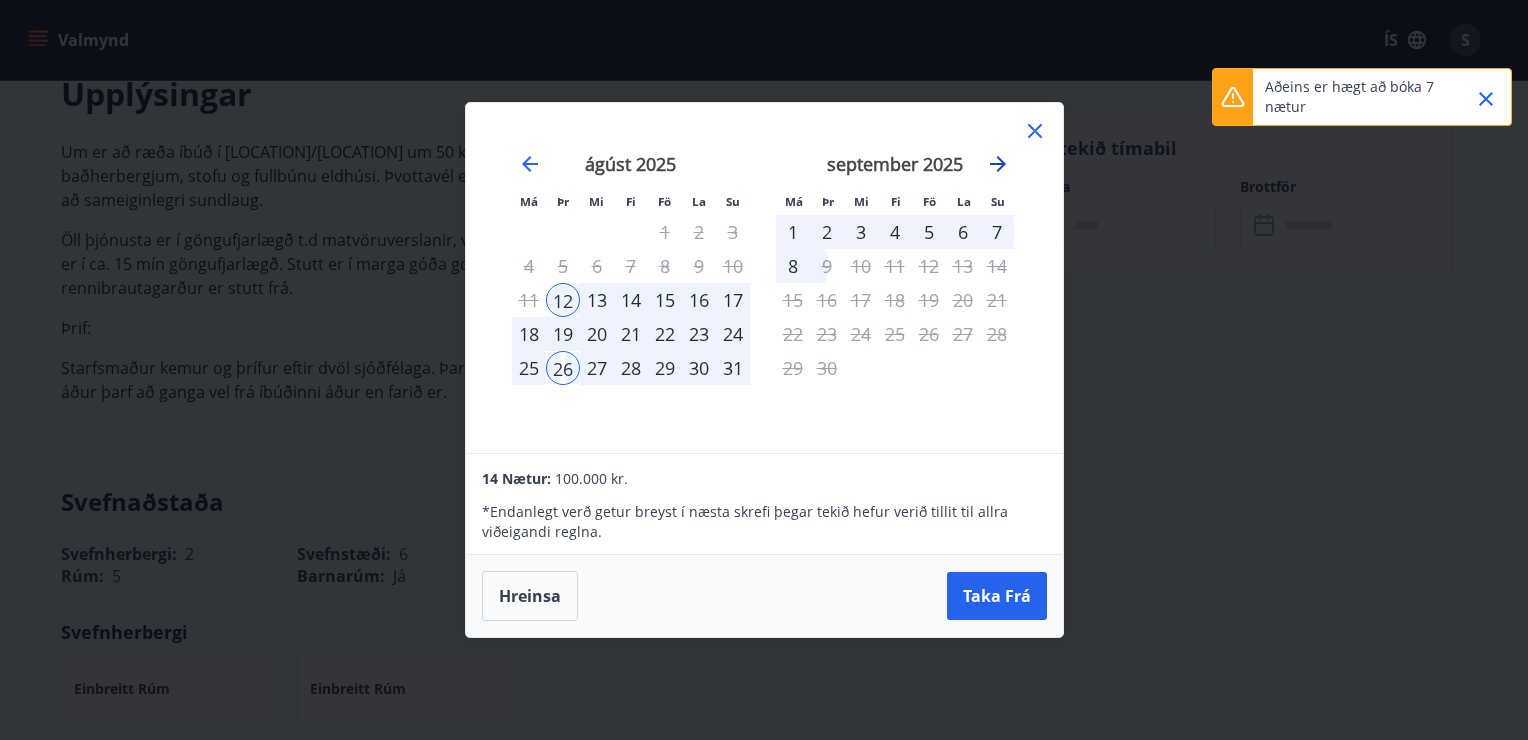 click 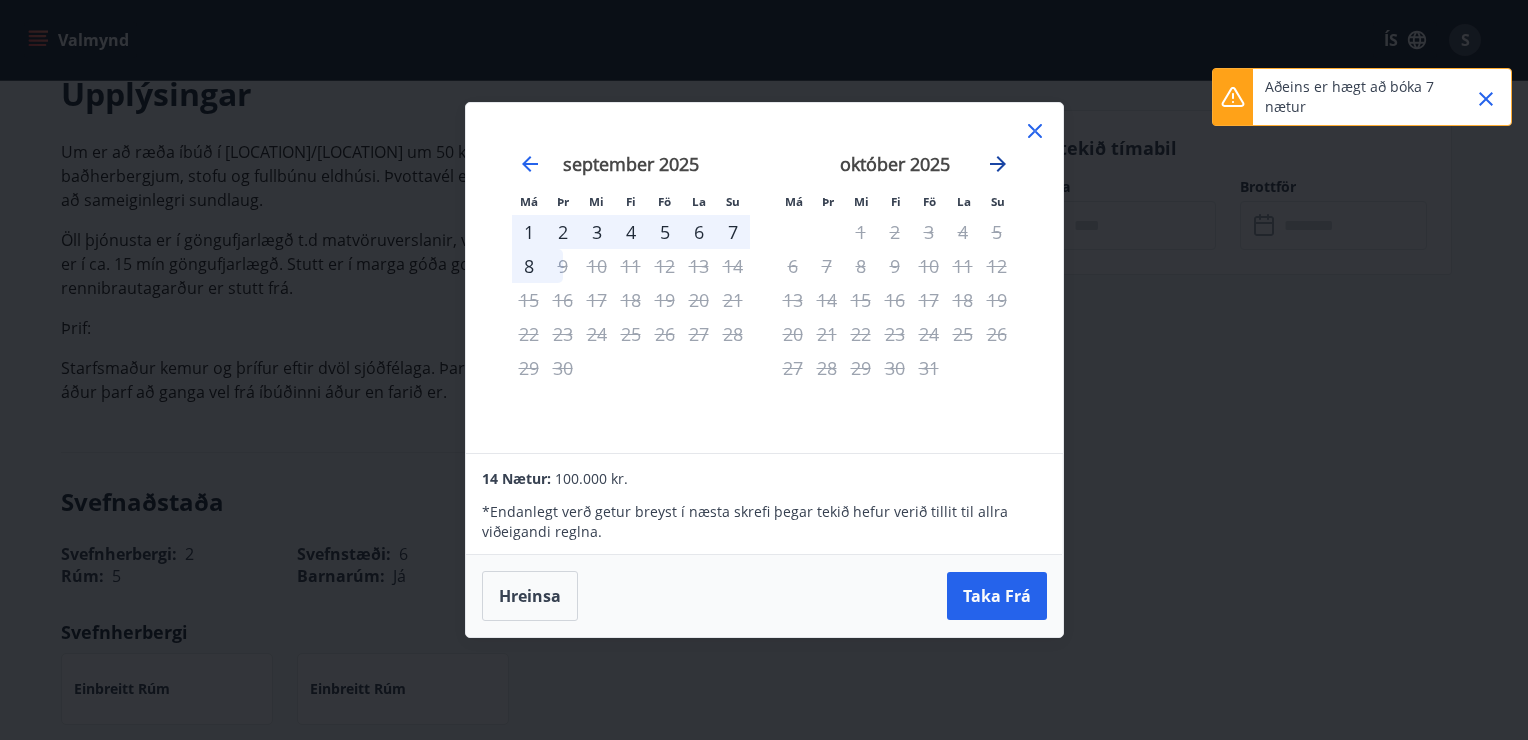 click 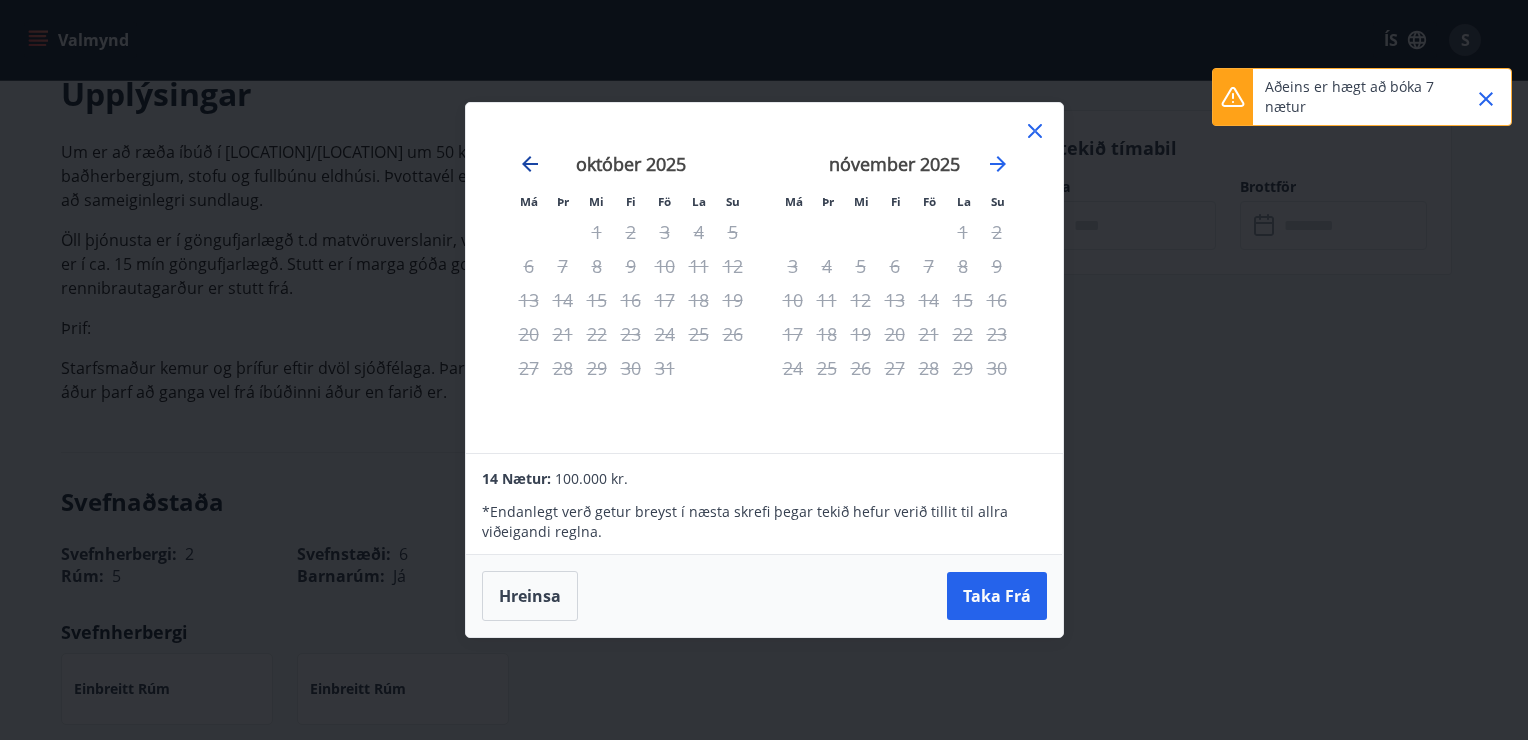 click 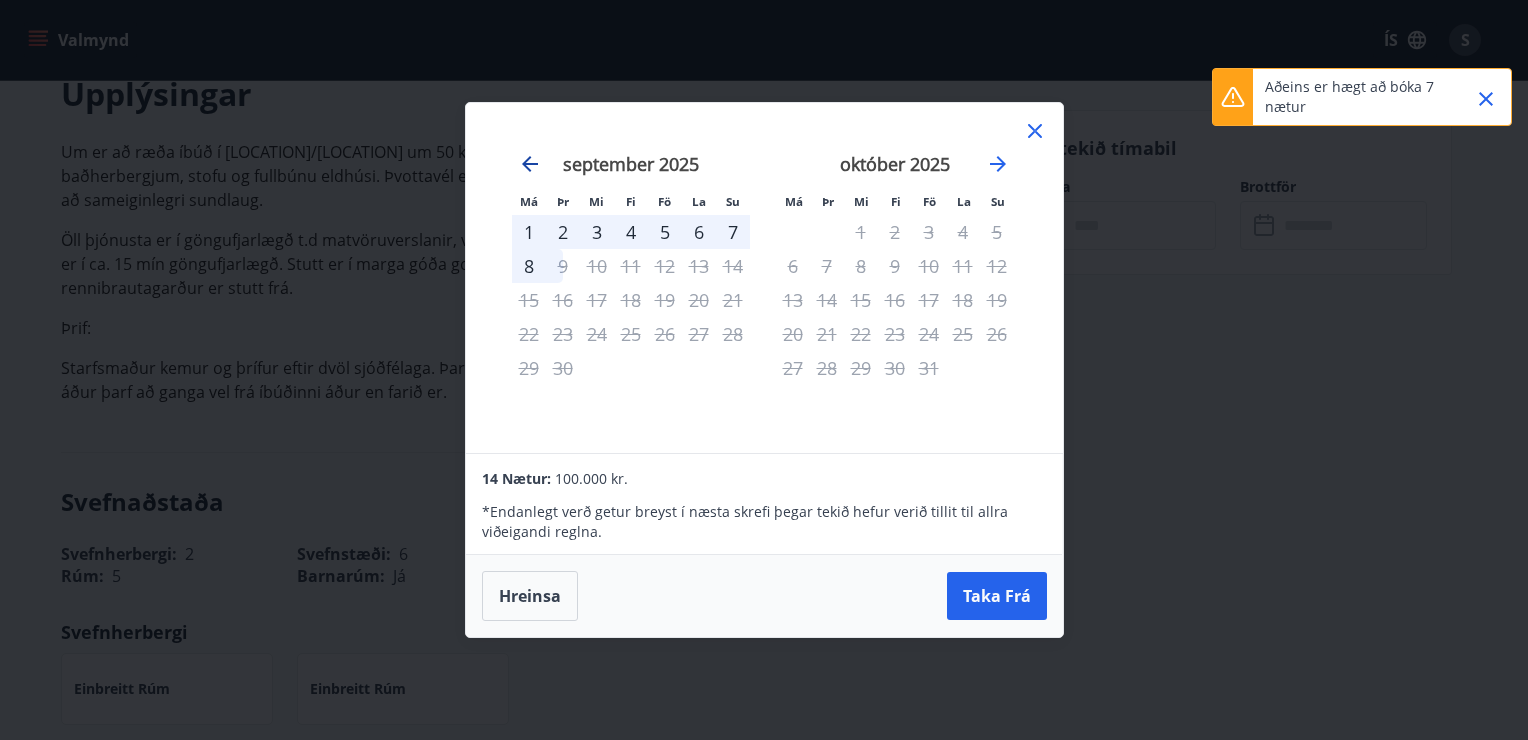 click 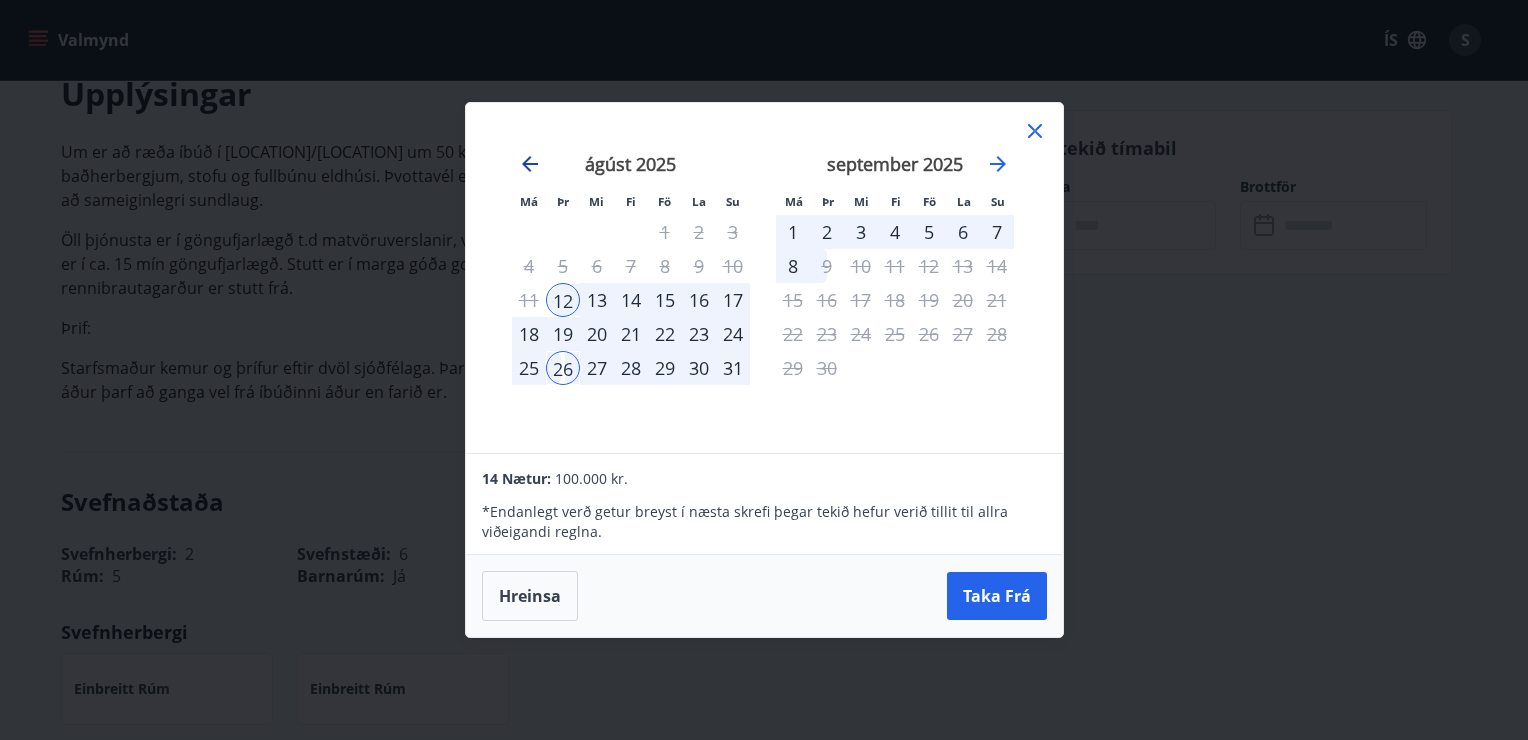 click 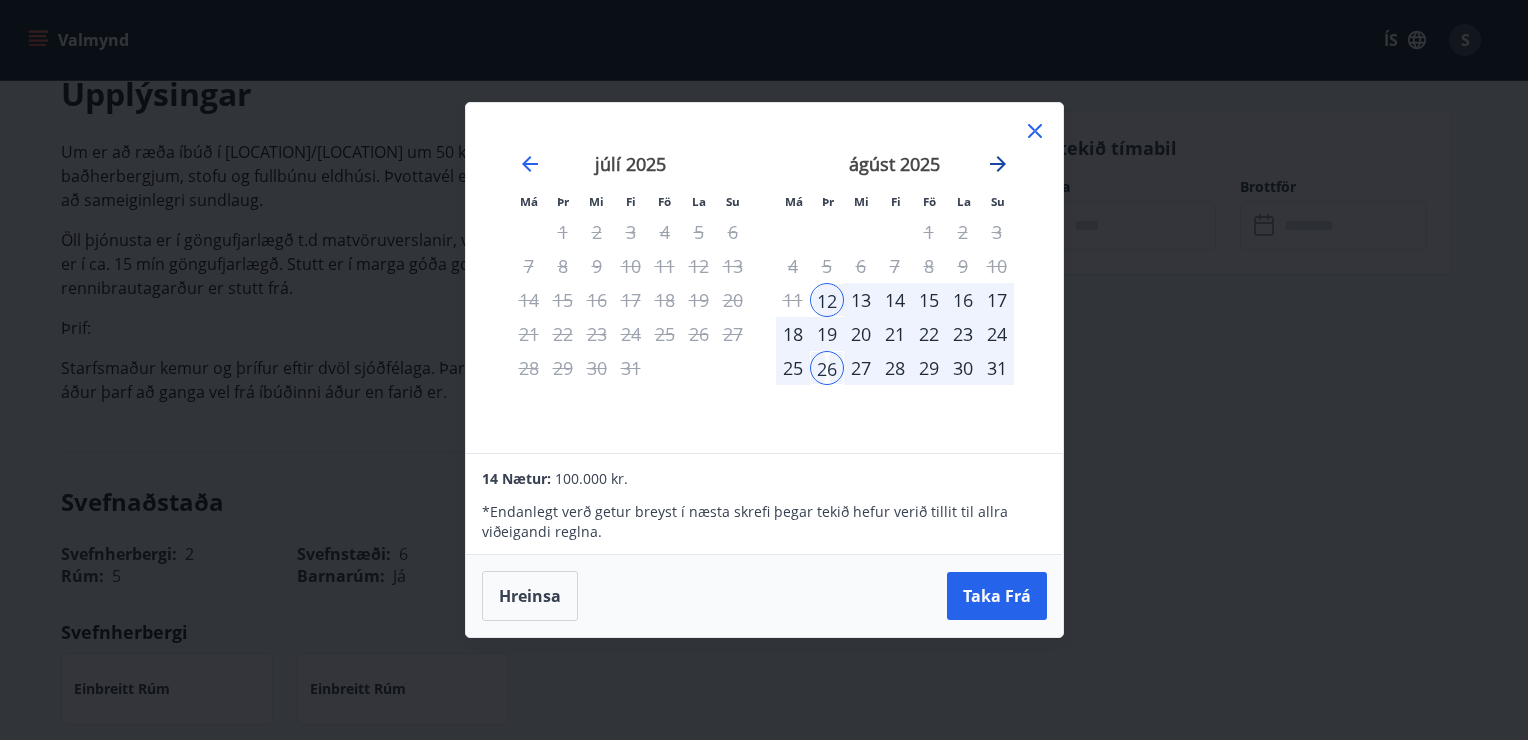 click 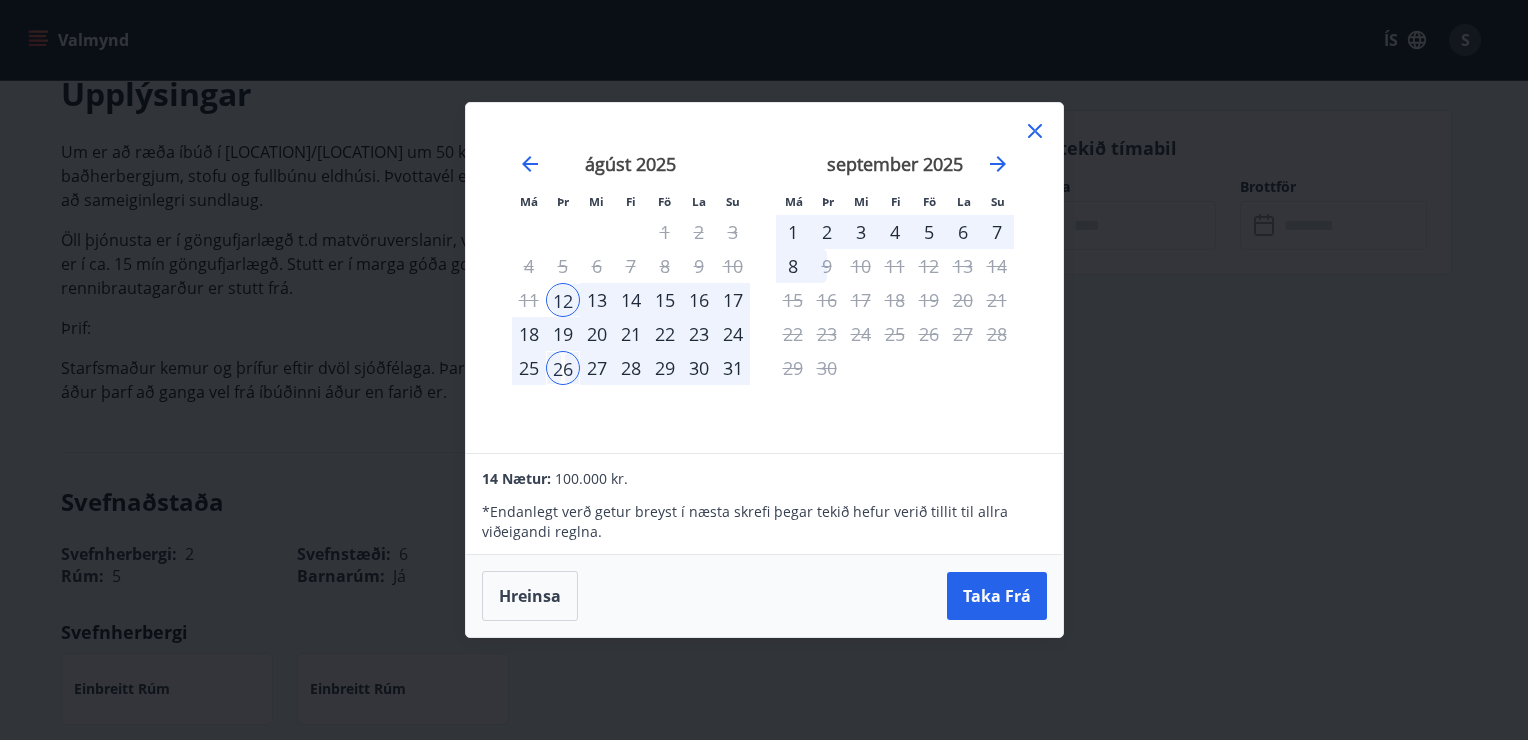 click at bounding box center [1035, 134] 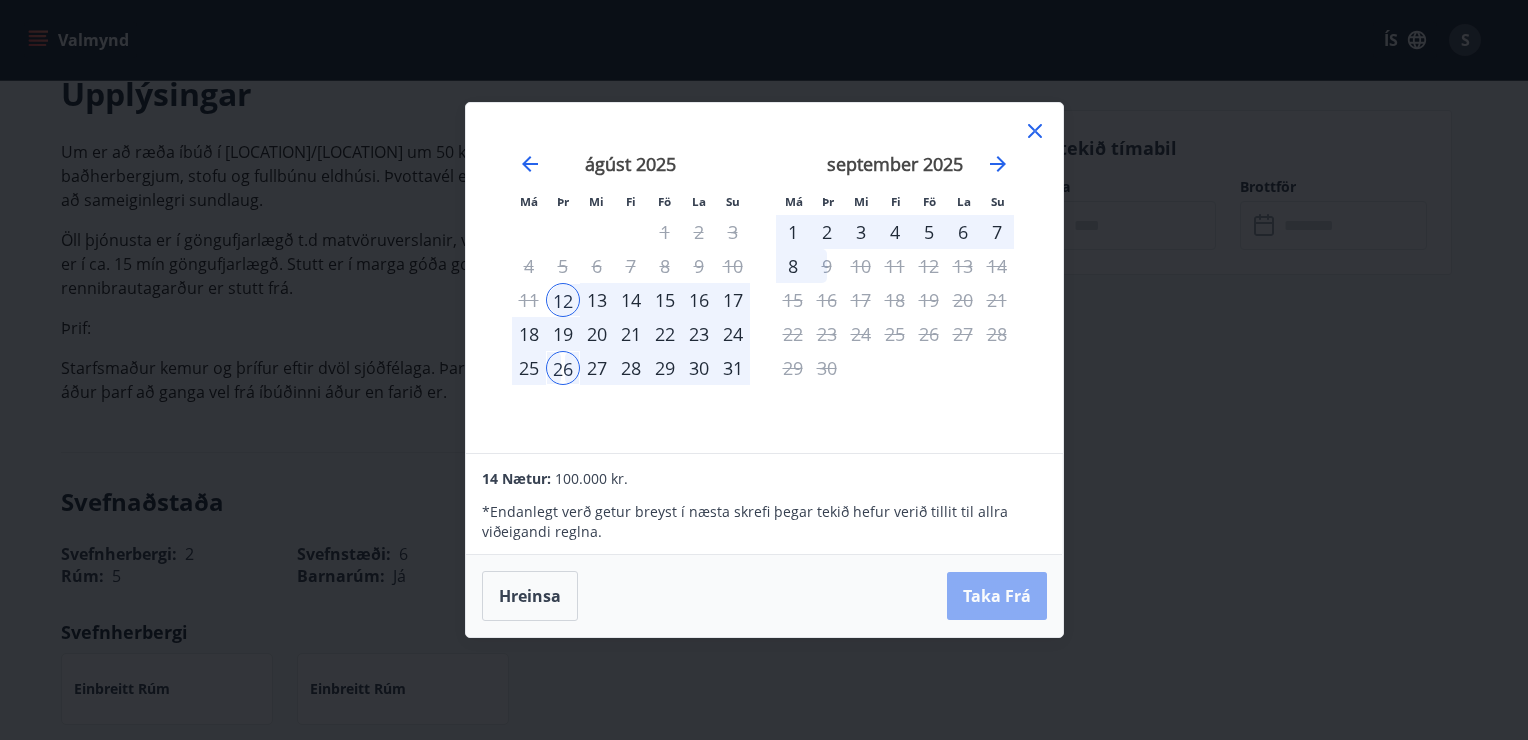click on "Taka Frá" at bounding box center (997, 596) 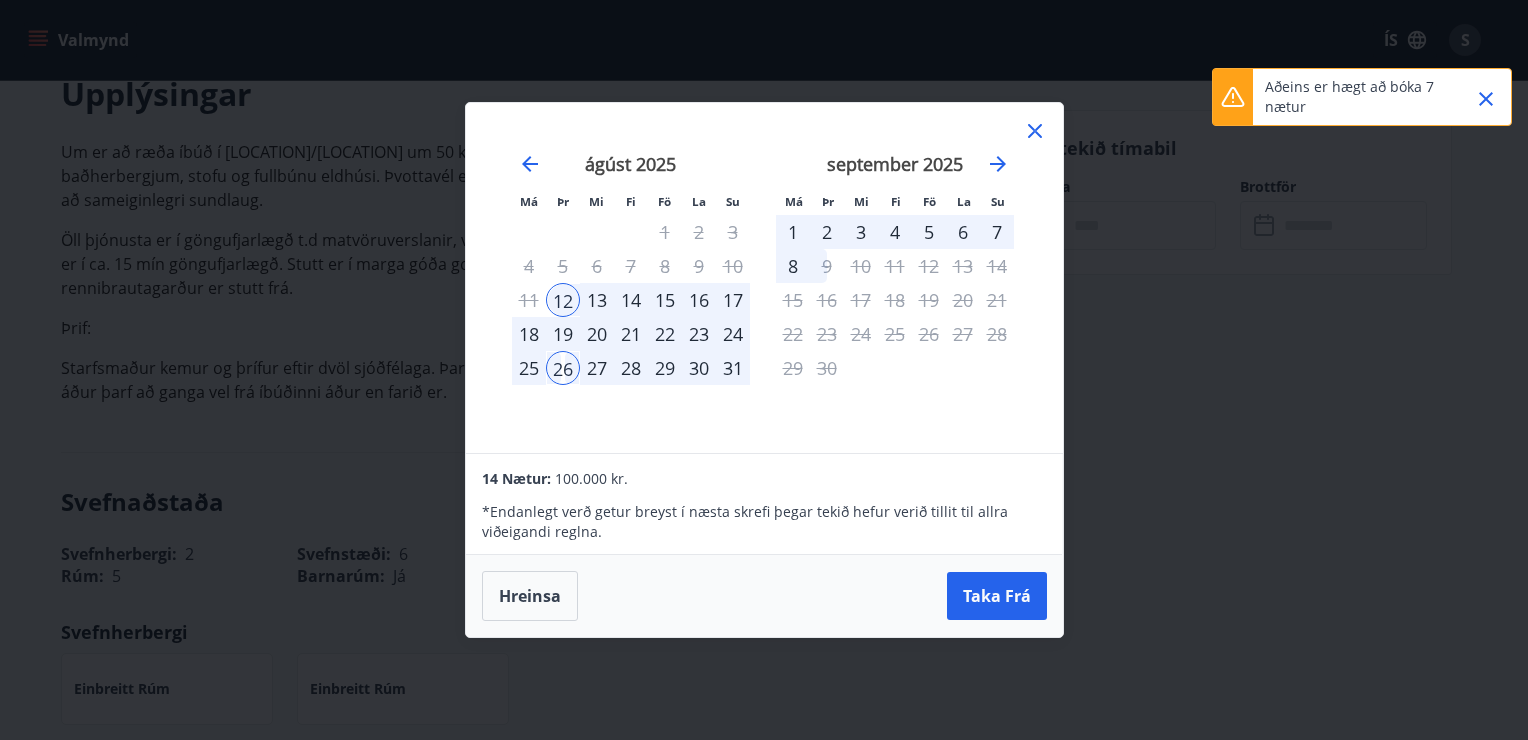 click 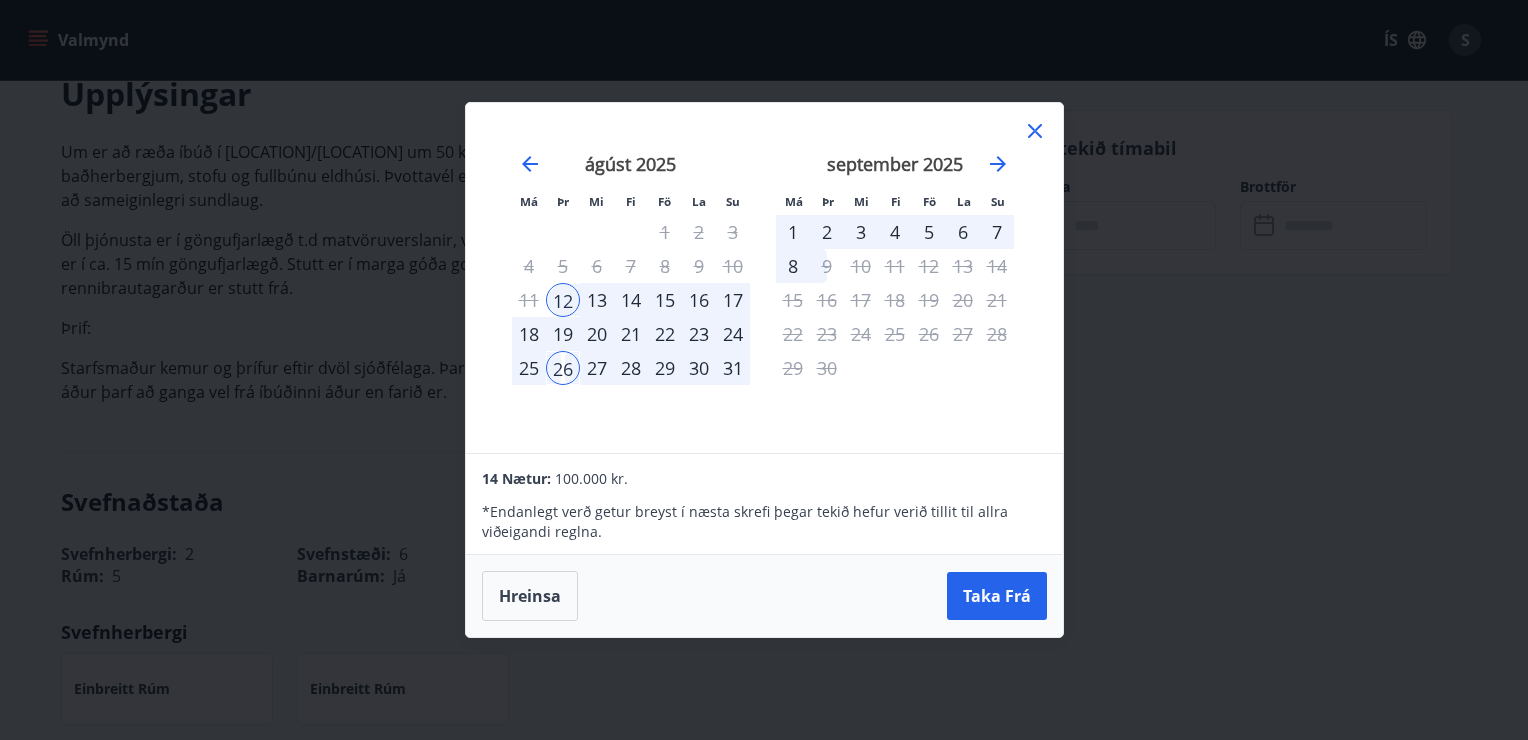 click 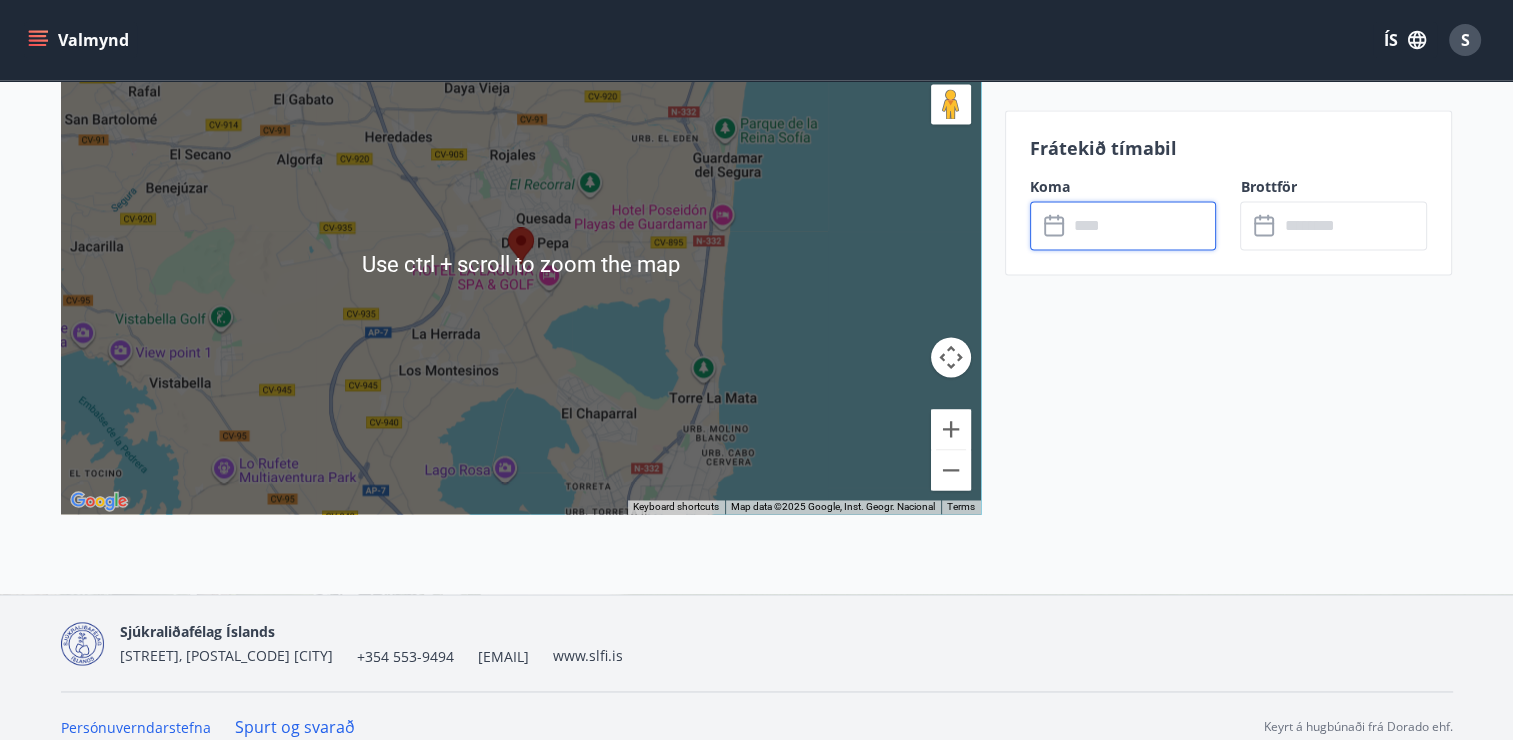 scroll, scrollTop: 2949, scrollLeft: 0, axis: vertical 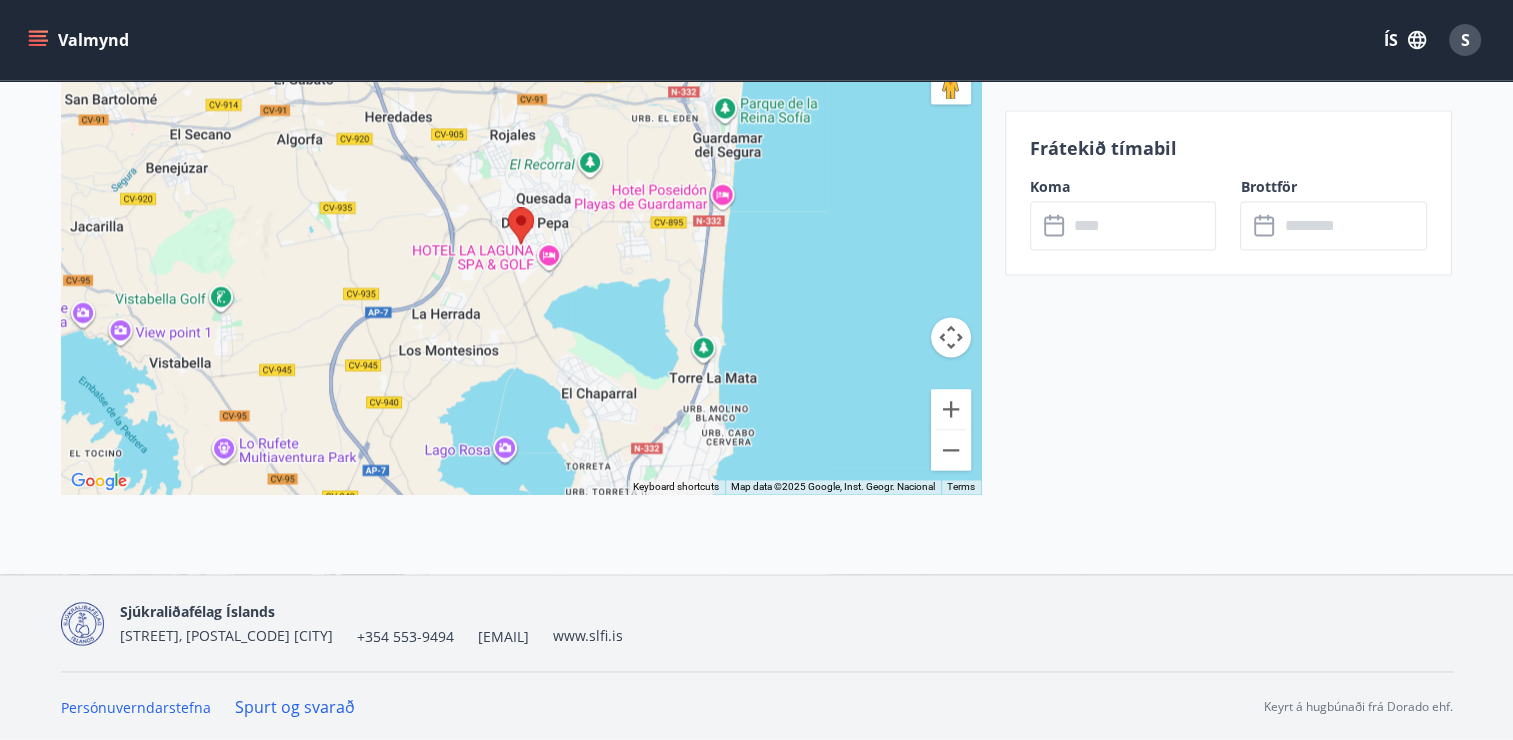 click on "Spurt og svarað" at bounding box center [295, 707] 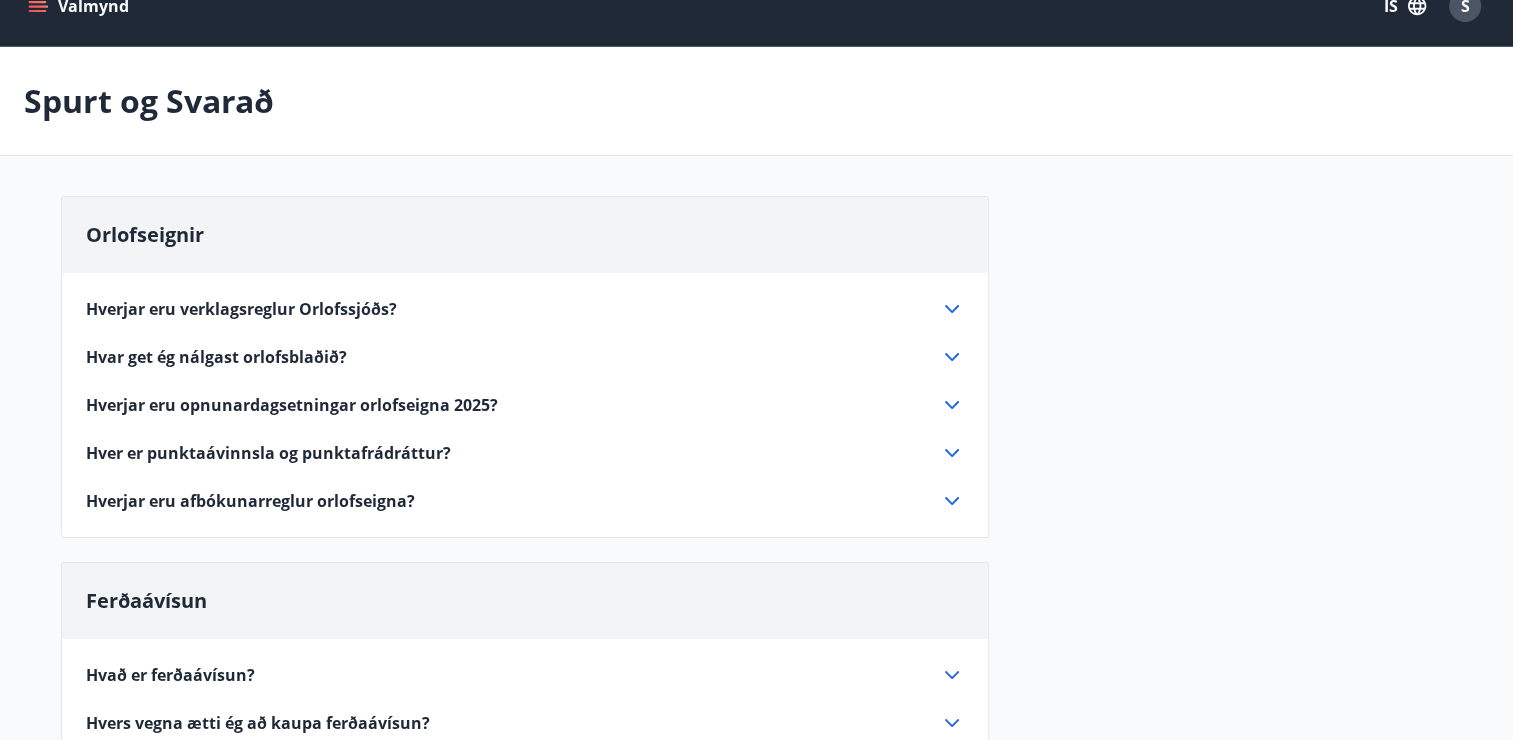 scroll, scrollTop: 0, scrollLeft: 0, axis: both 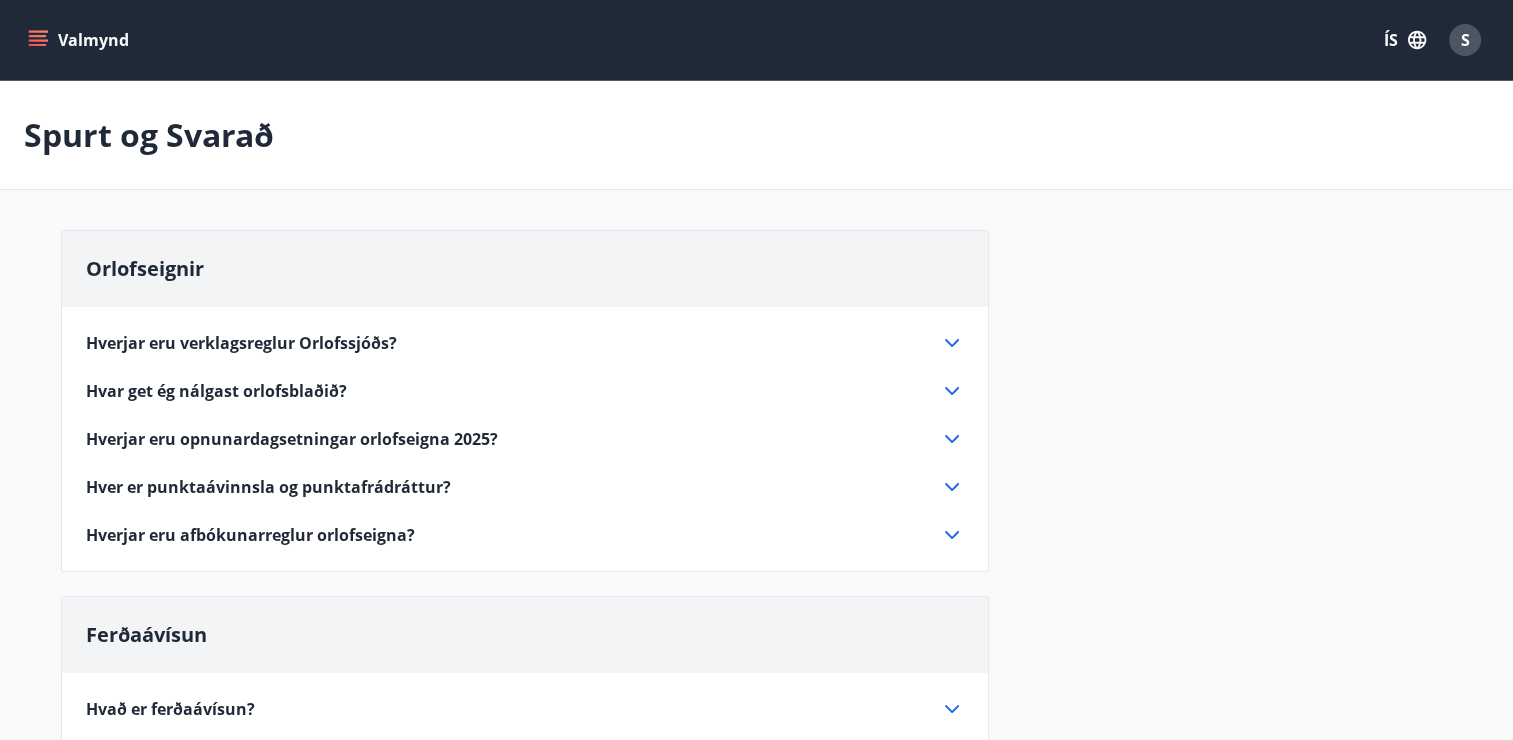 click on "Valmynd" at bounding box center (80, 40) 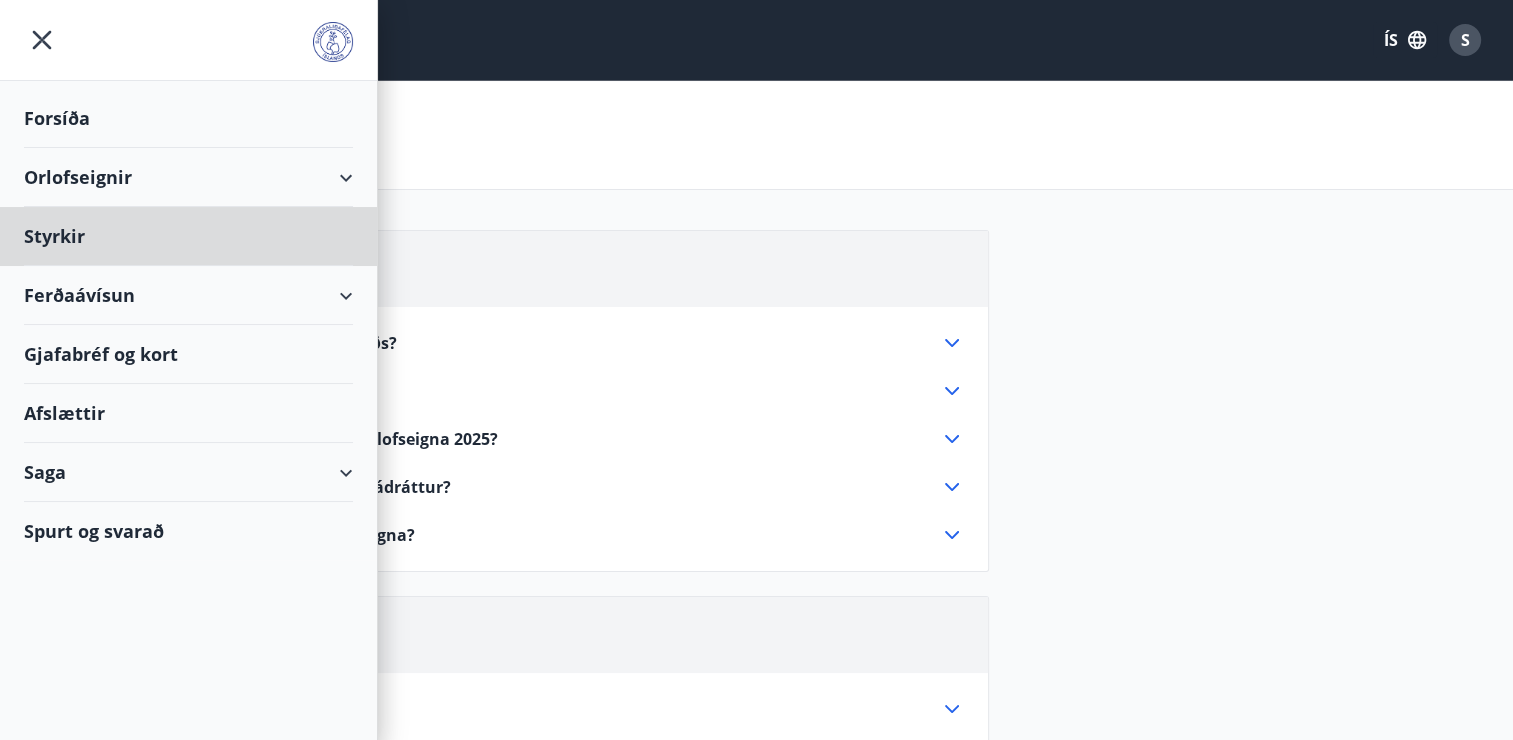 click on "Forsíða" at bounding box center [188, 118] 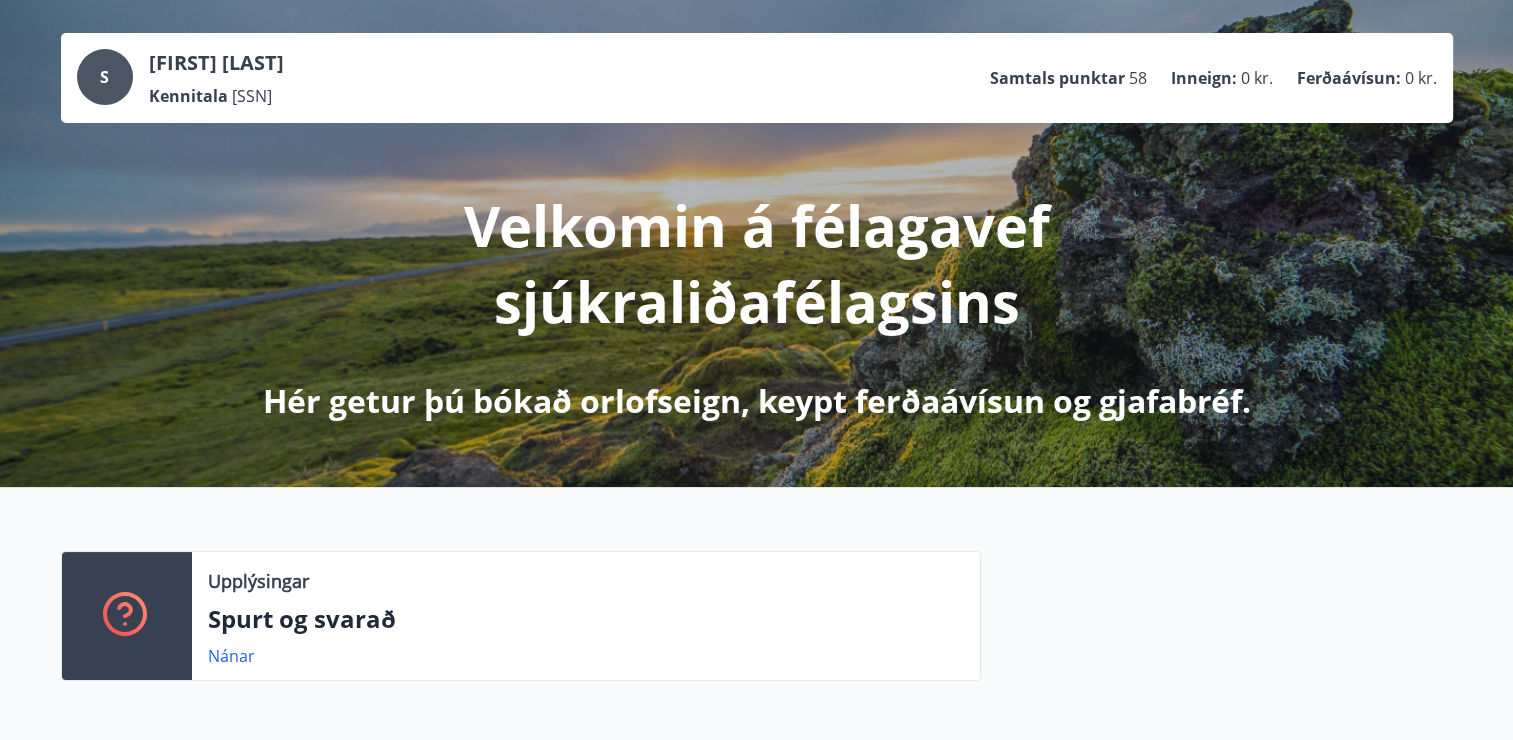 scroll, scrollTop: 0, scrollLeft: 0, axis: both 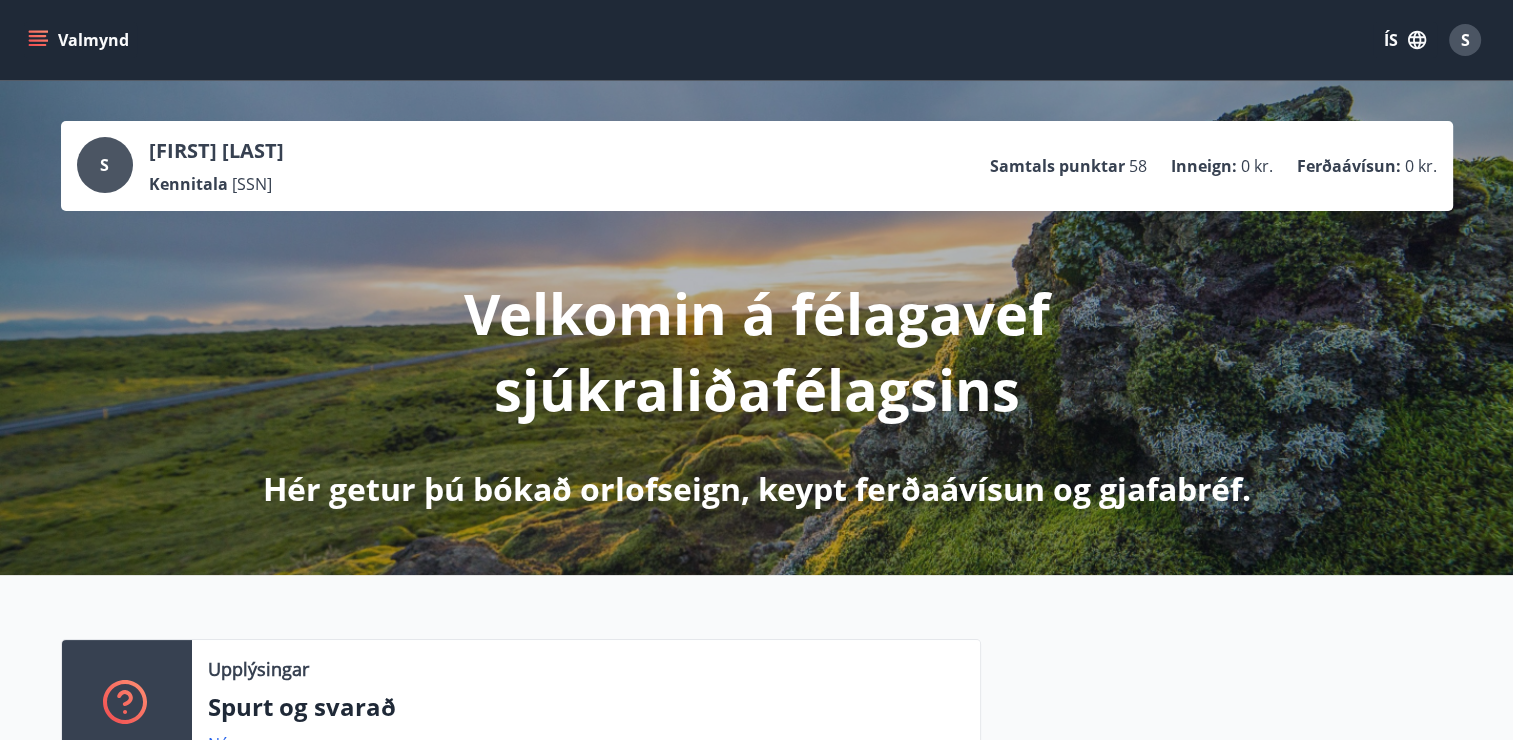click on "Valmynd" at bounding box center [80, 40] 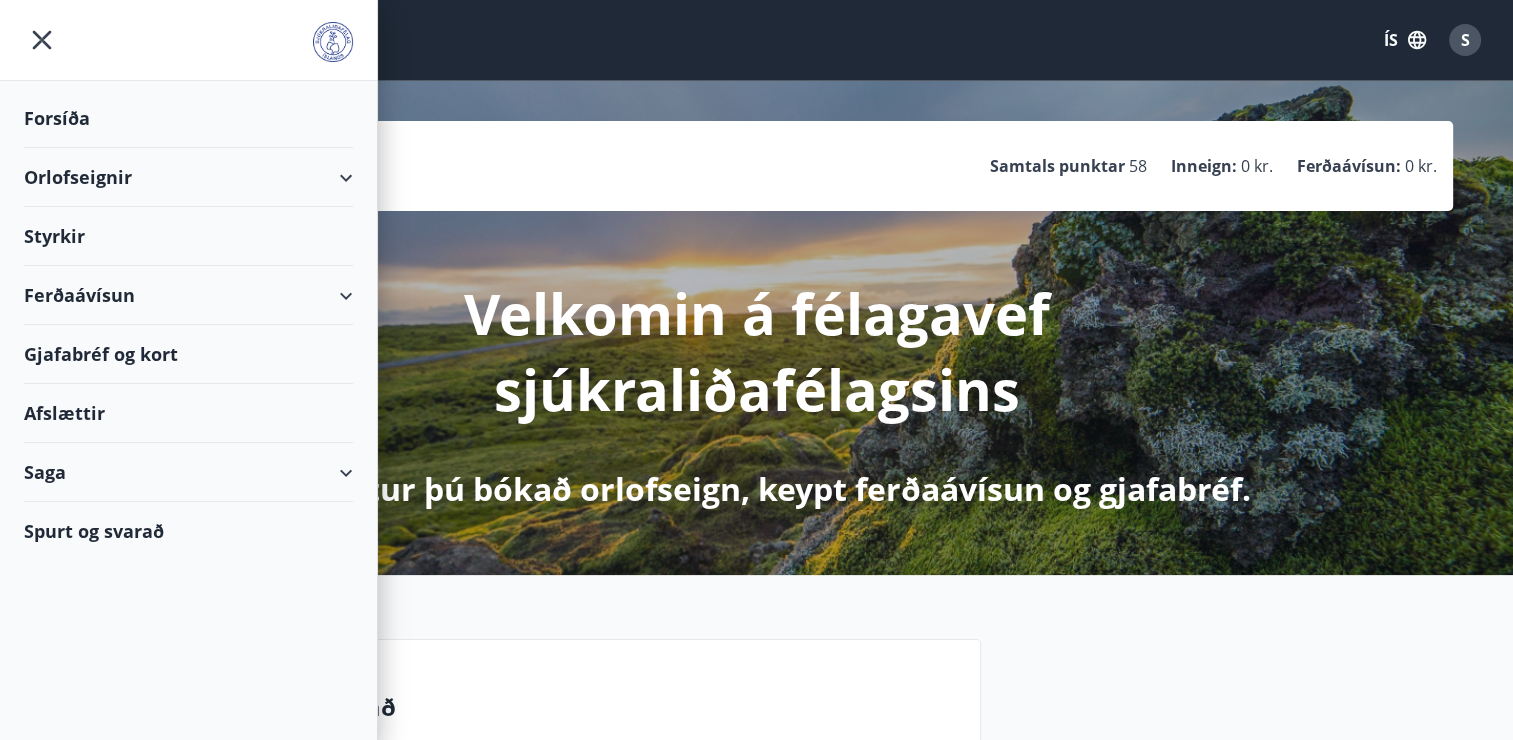 click at bounding box center (333, 42) 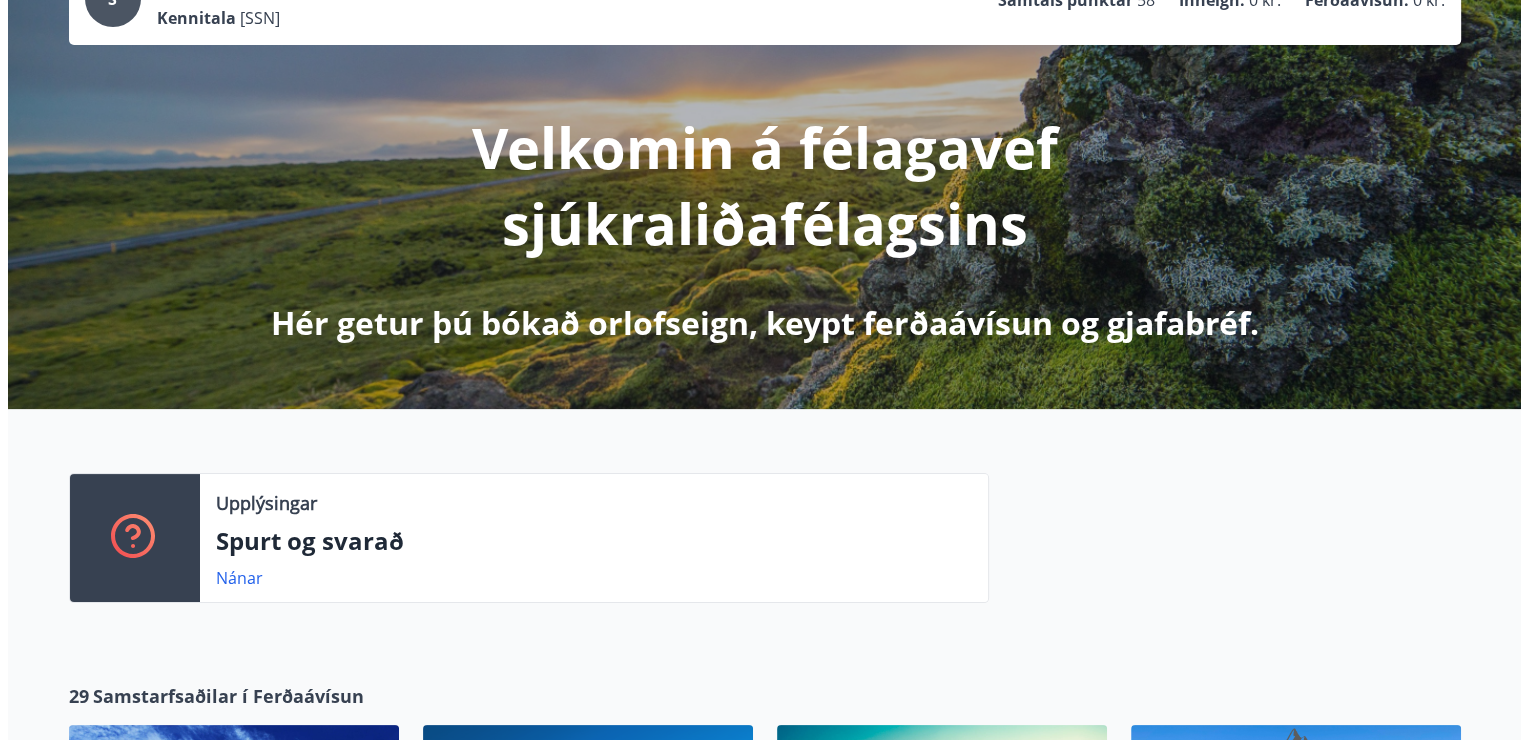 scroll, scrollTop: 0, scrollLeft: 0, axis: both 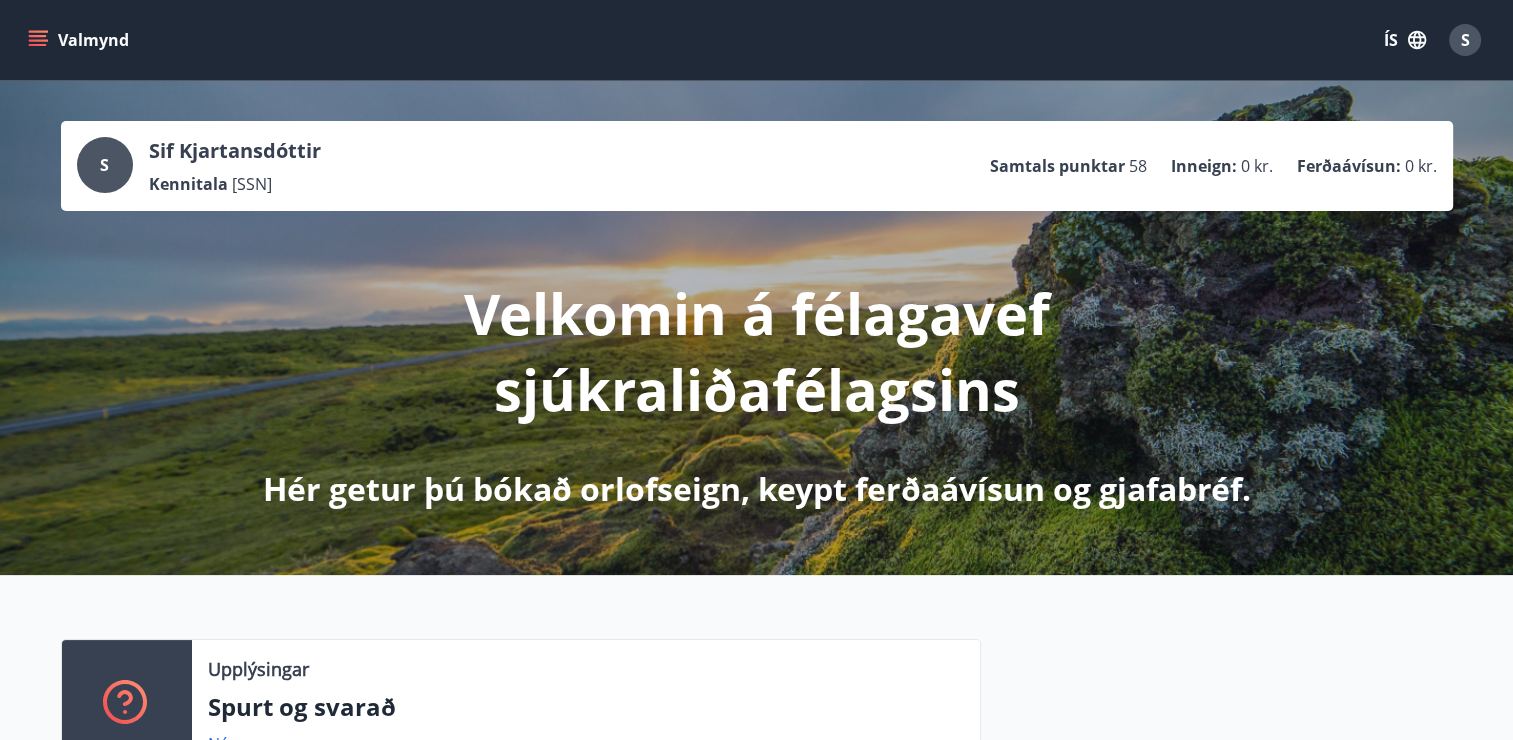 click on "S" at bounding box center [1465, 40] 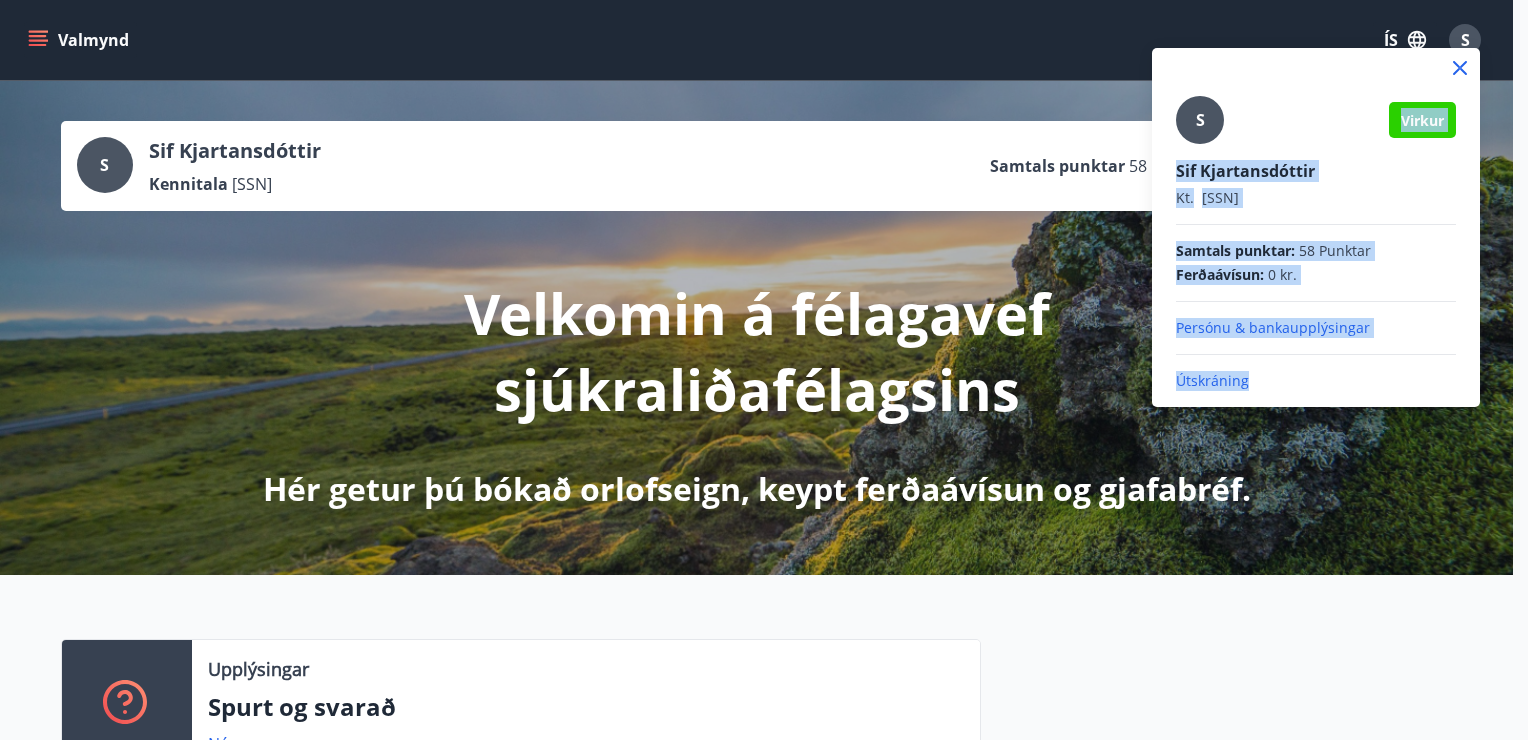 drag, startPoint x: 1249, startPoint y: 443, endPoint x: 932, endPoint y: 531, distance: 328.98785 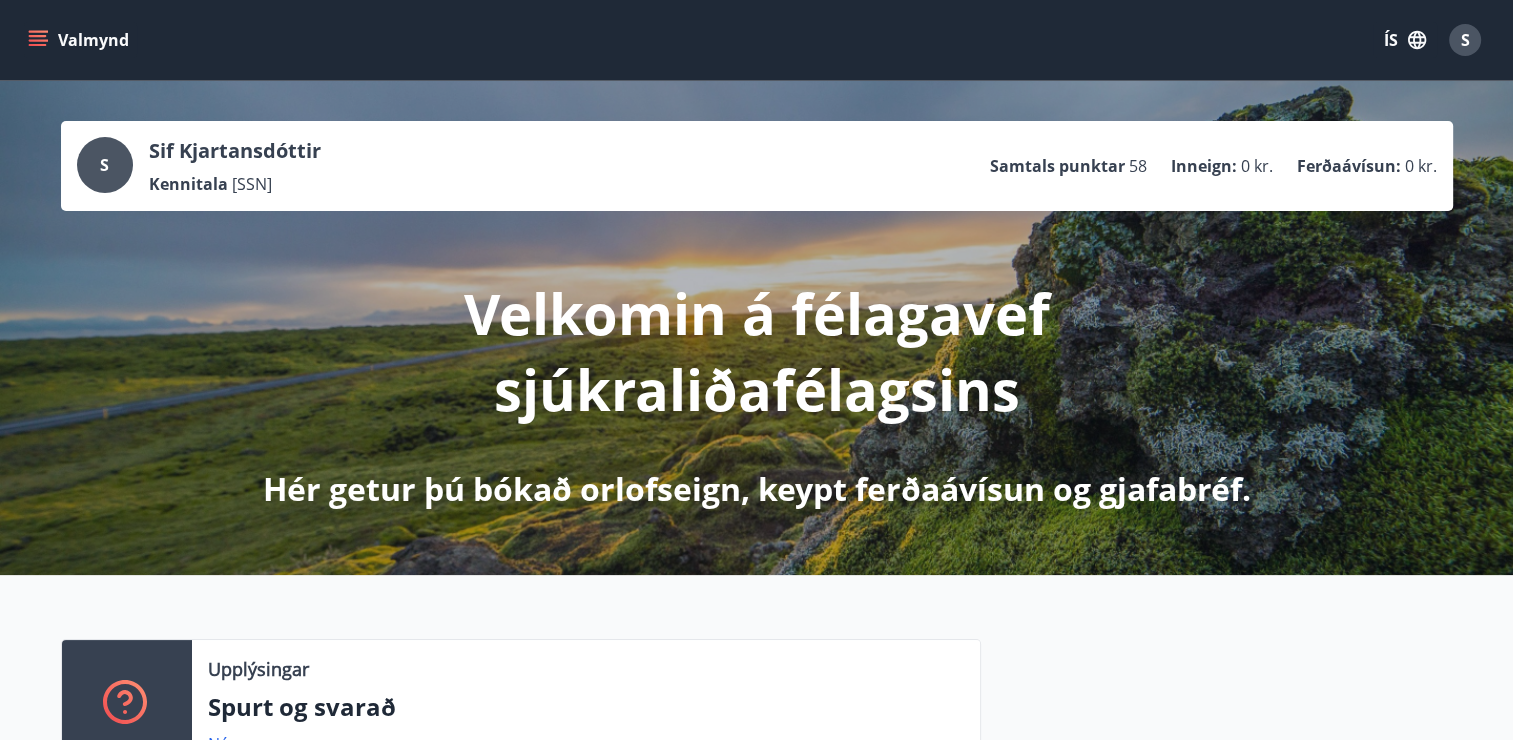 click on "Valmynd" at bounding box center (80, 40) 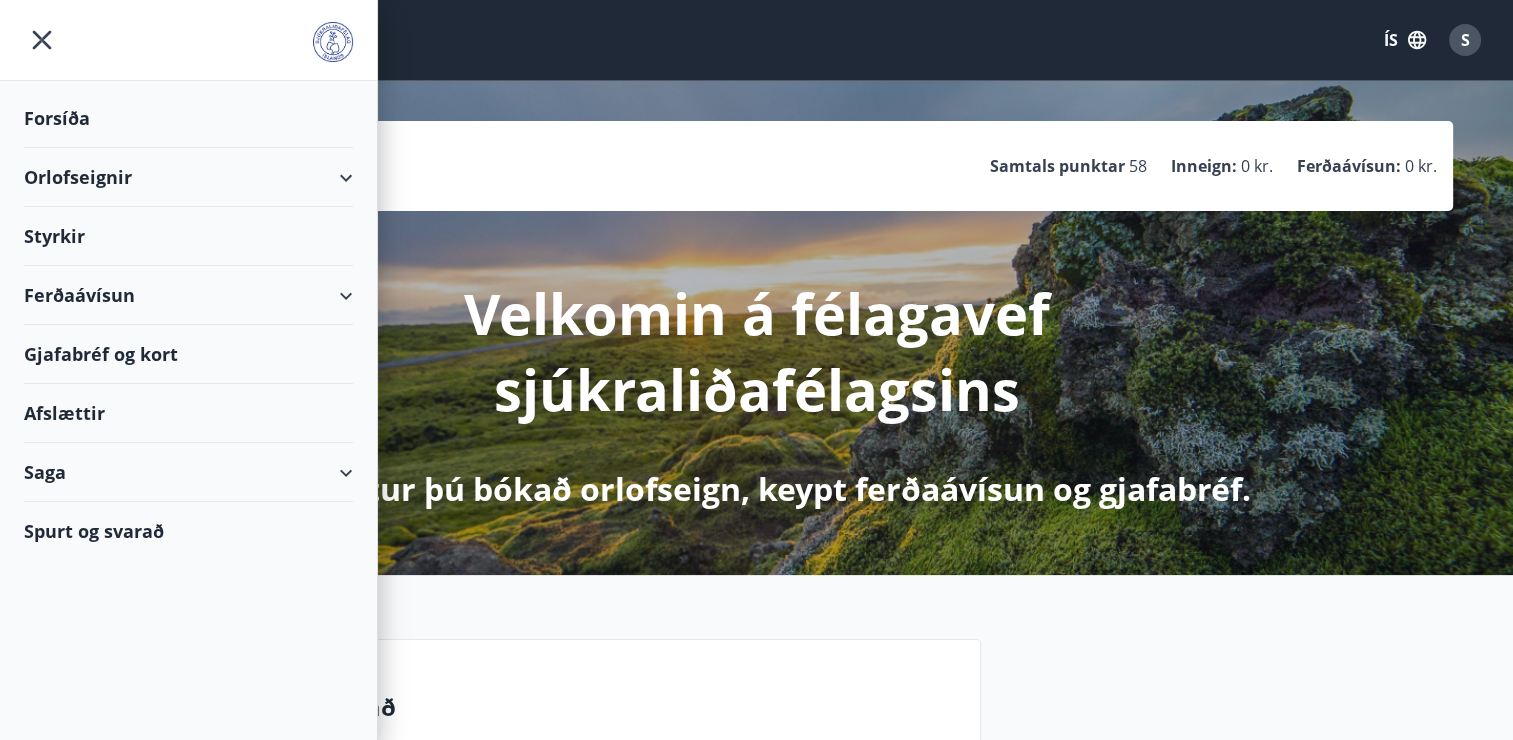 click on "Orlofseignir" at bounding box center (188, 177) 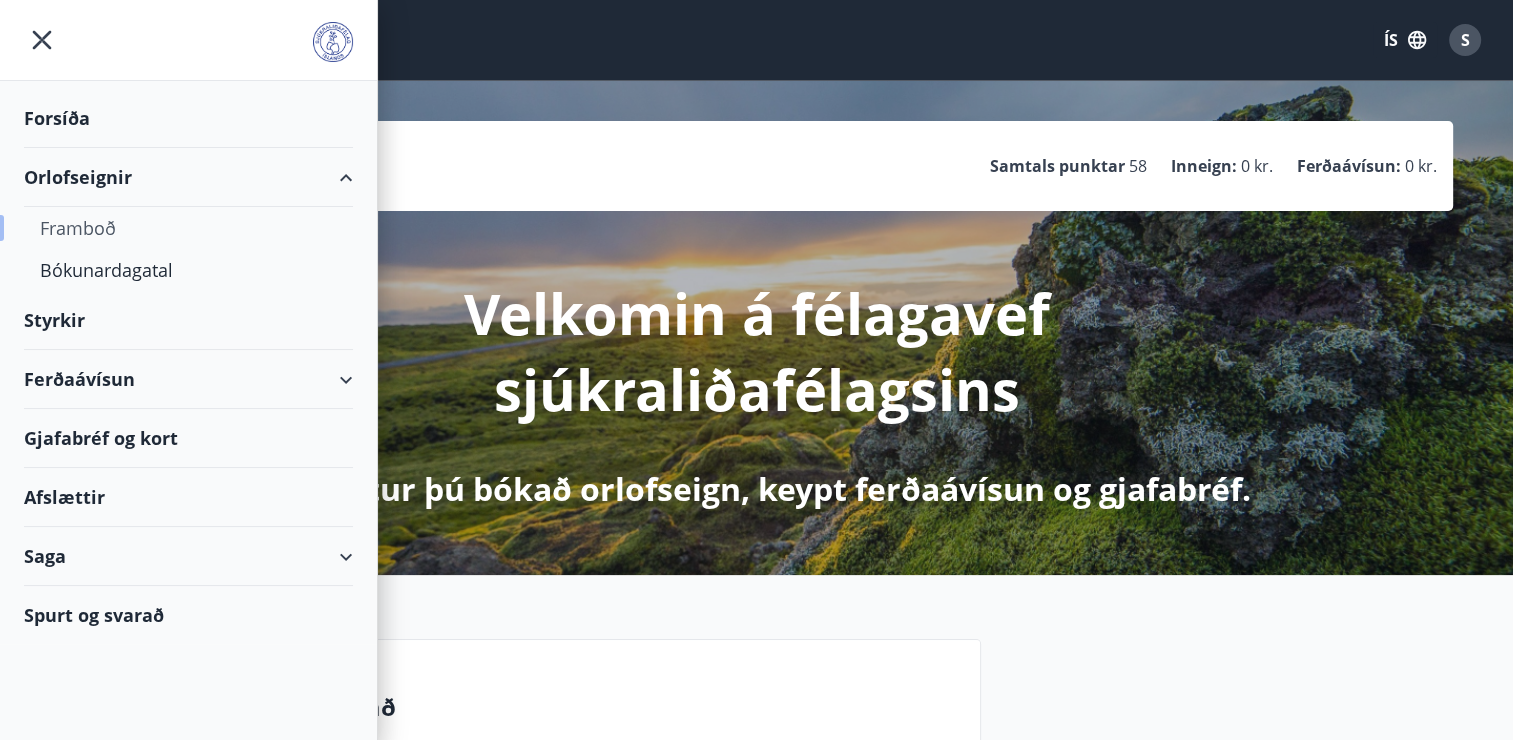 click on "Framboð" at bounding box center [188, 228] 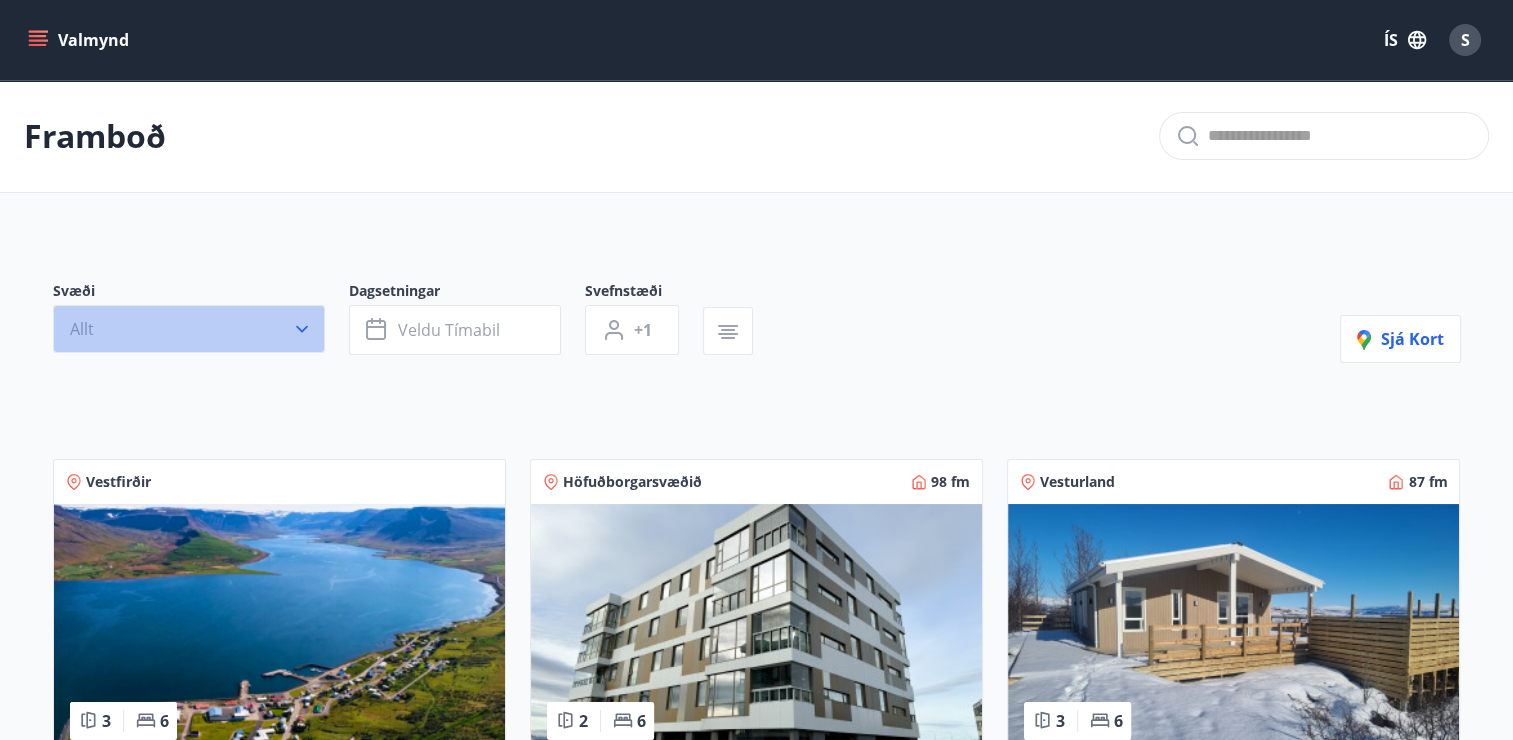 click on "Allt" at bounding box center (189, 329) 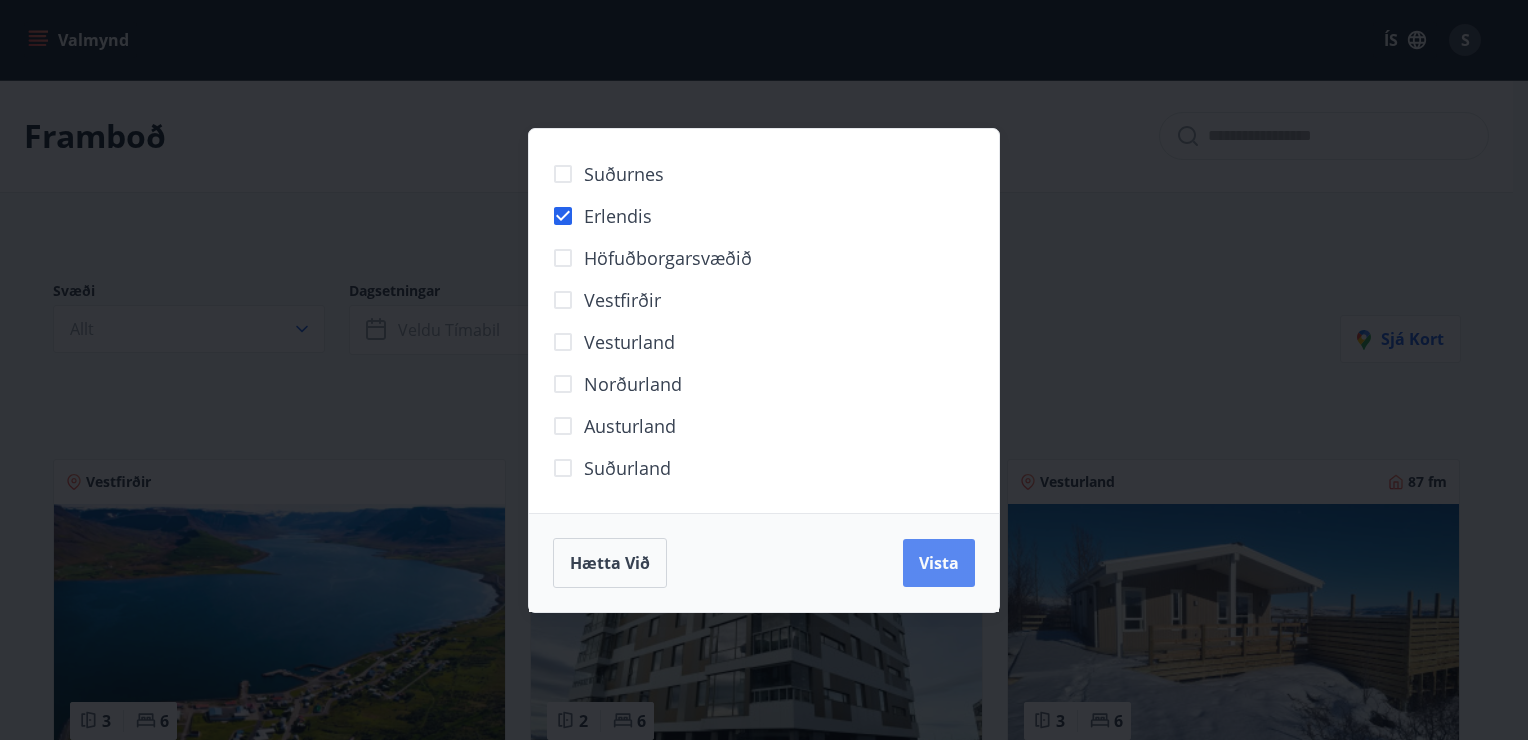 click on "Vista" at bounding box center [939, 563] 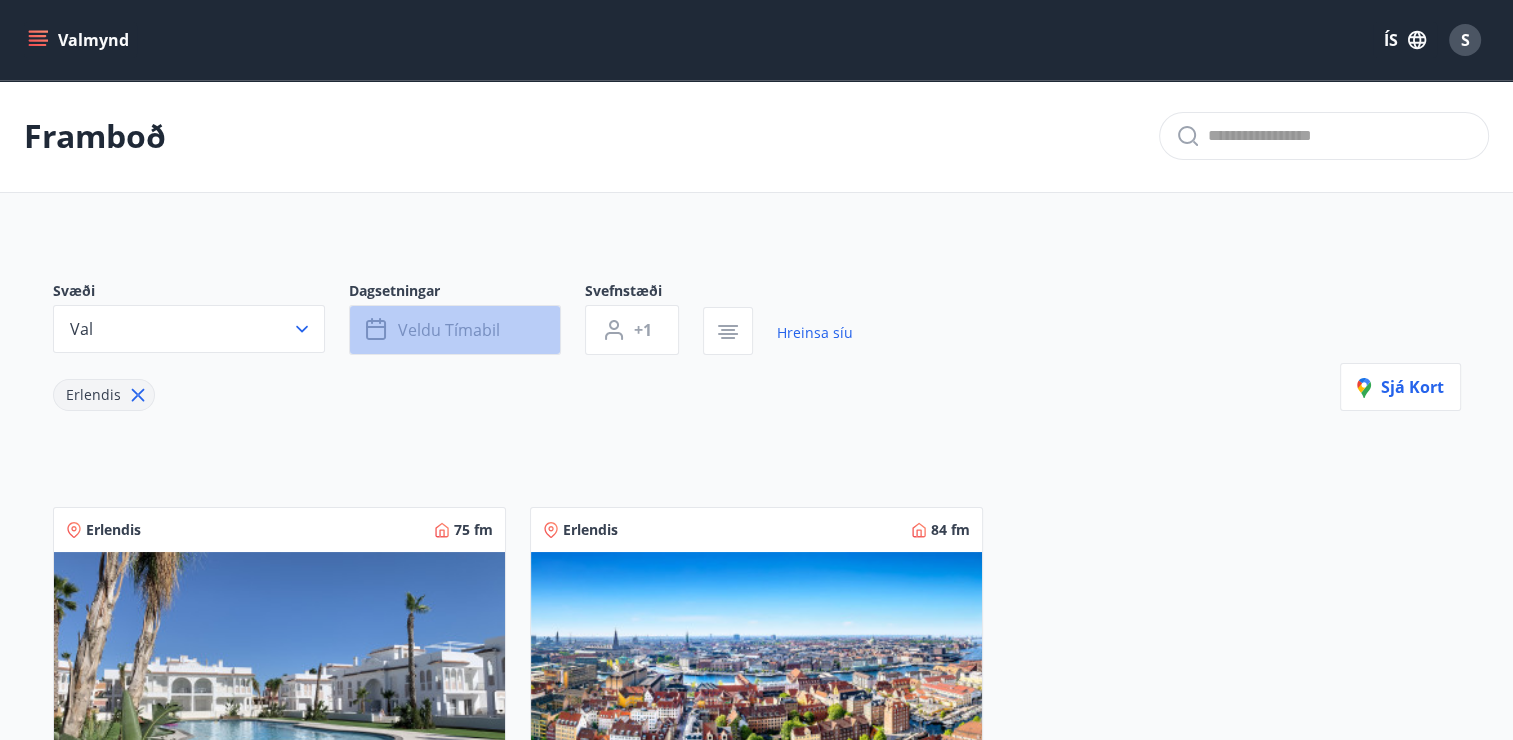 click on "Veldu tímabil" at bounding box center (455, 330) 